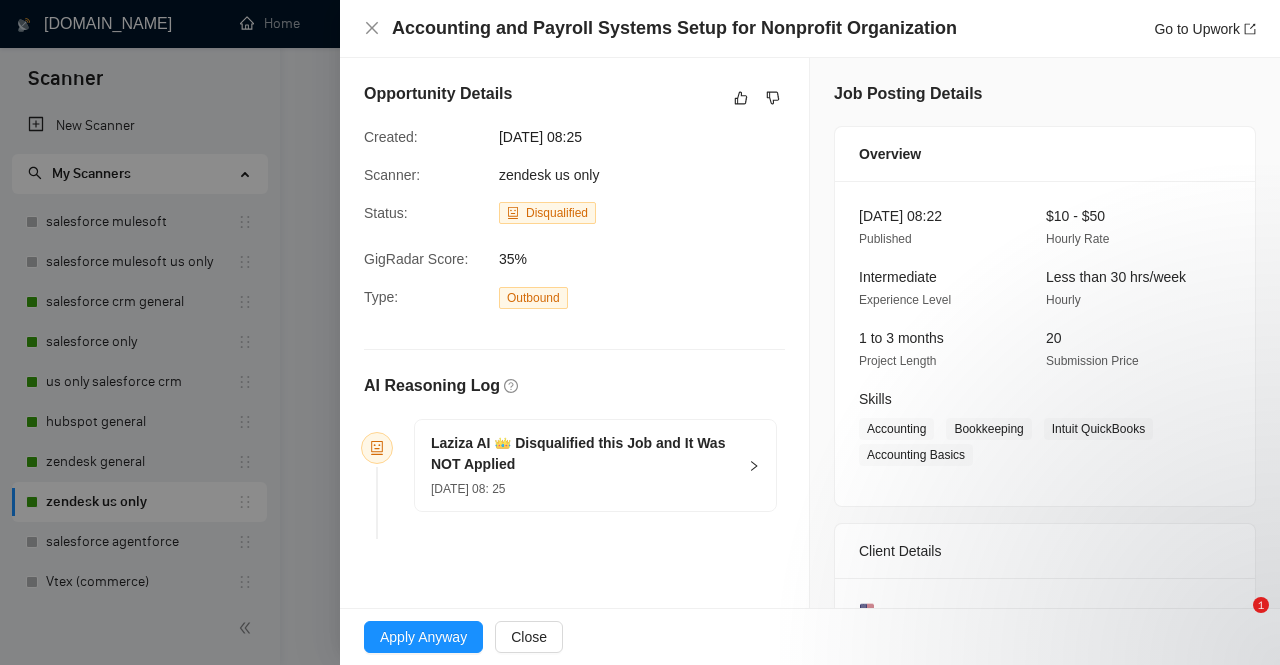 scroll, scrollTop: 0, scrollLeft: 0, axis: both 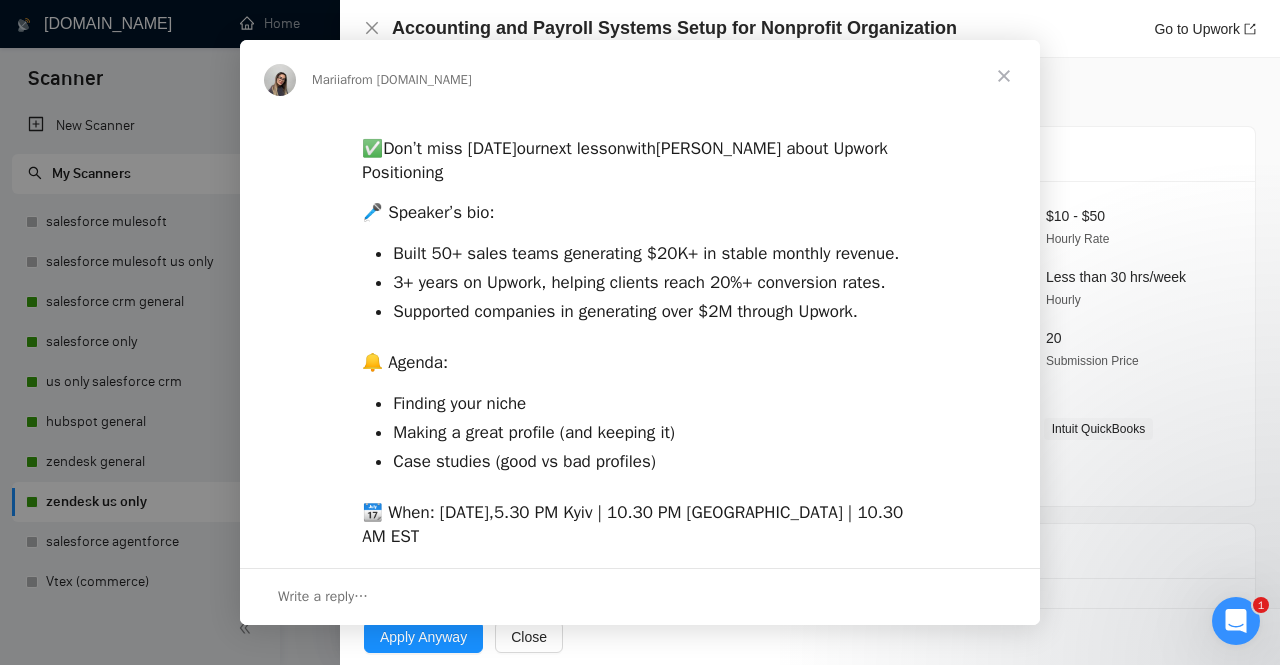 click at bounding box center (640, 332) 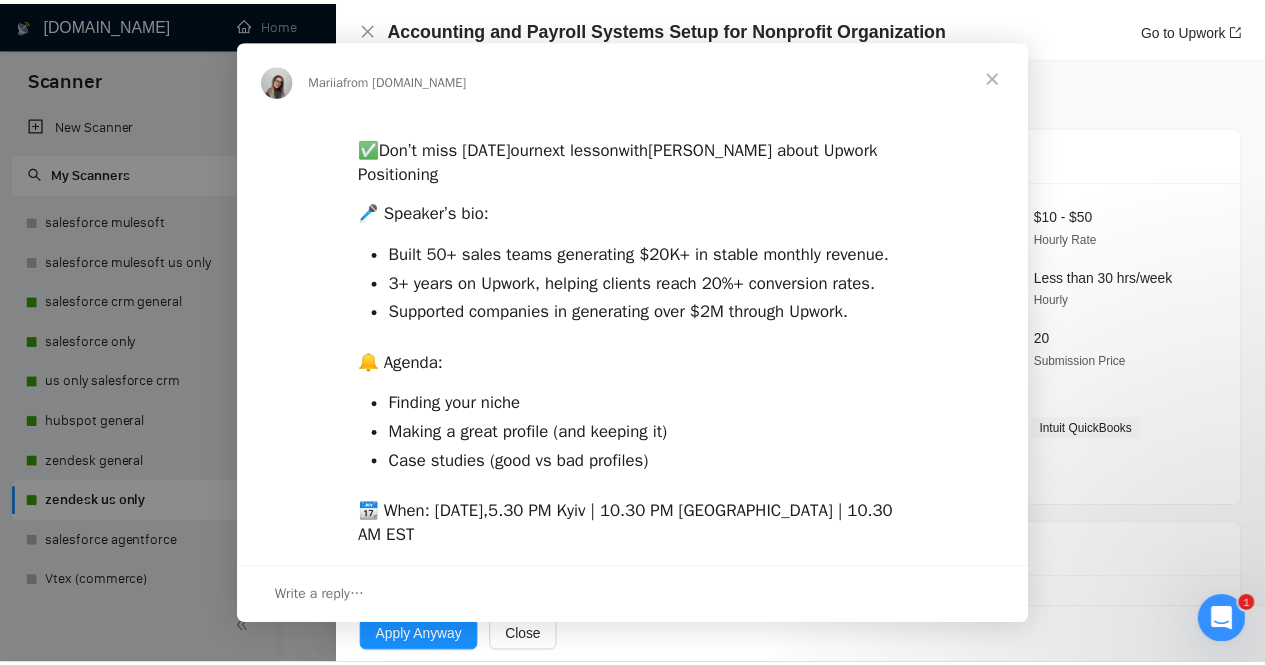 scroll, scrollTop: 0, scrollLeft: 0, axis: both 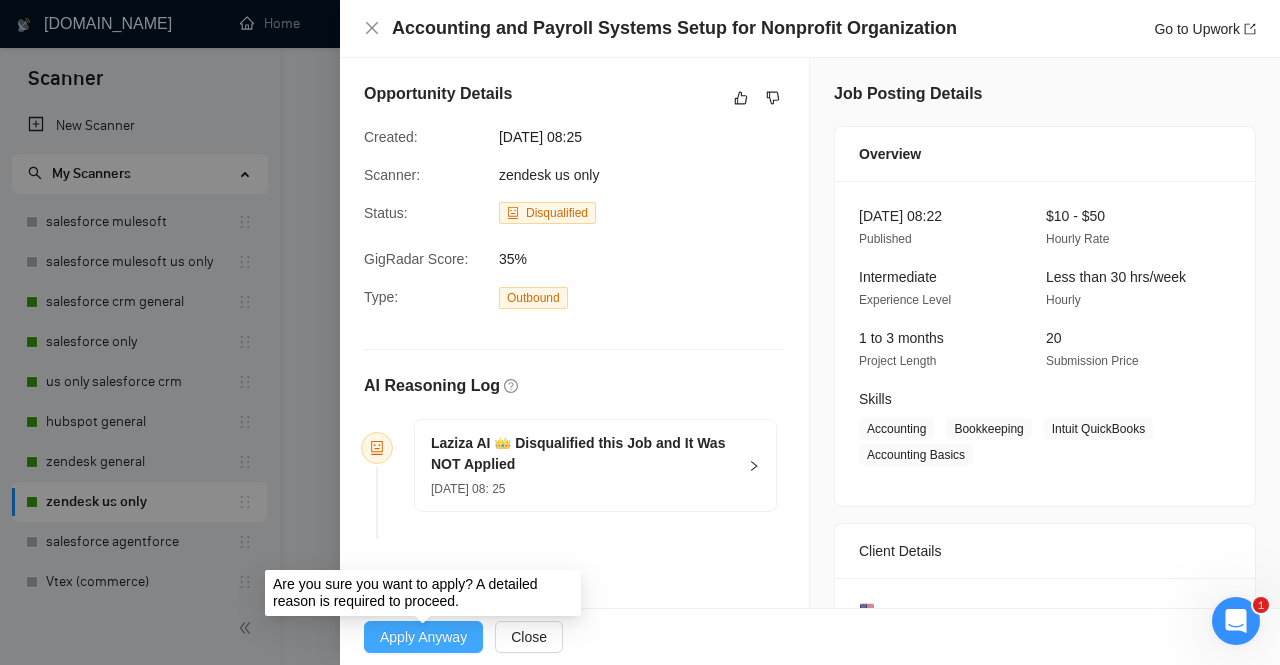 click on "Apply Anyway" at bounding box center [423, 637] 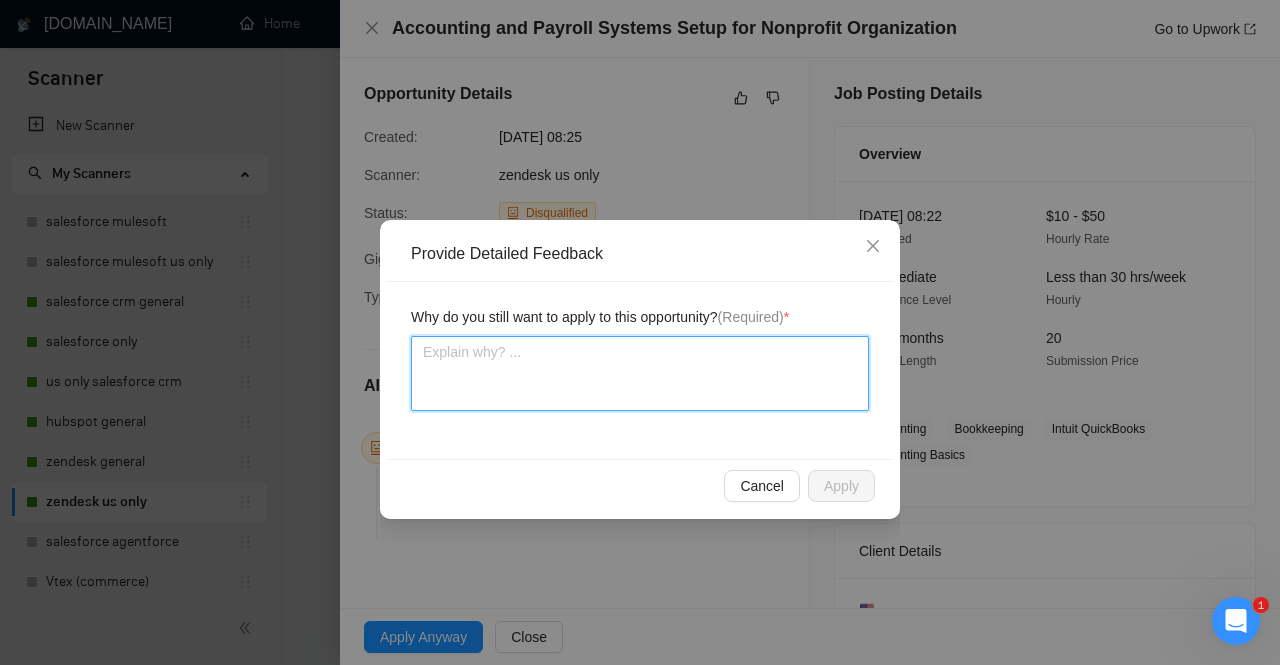 click at bounding box center (640, 373) 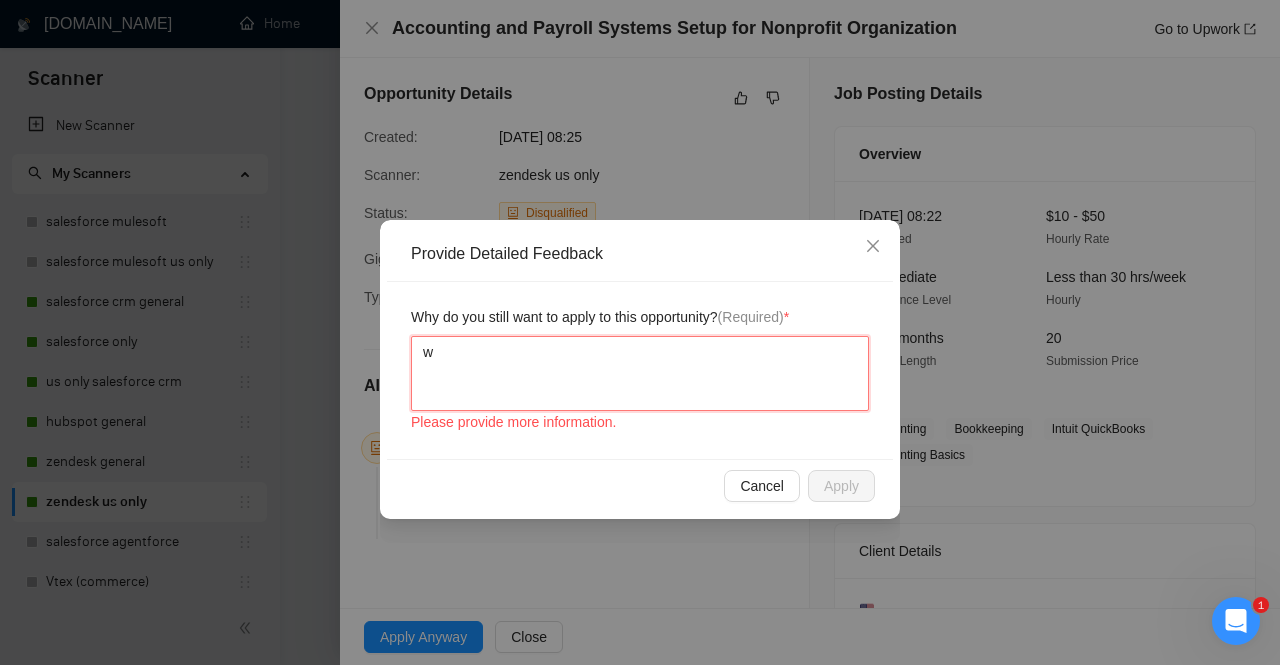 type 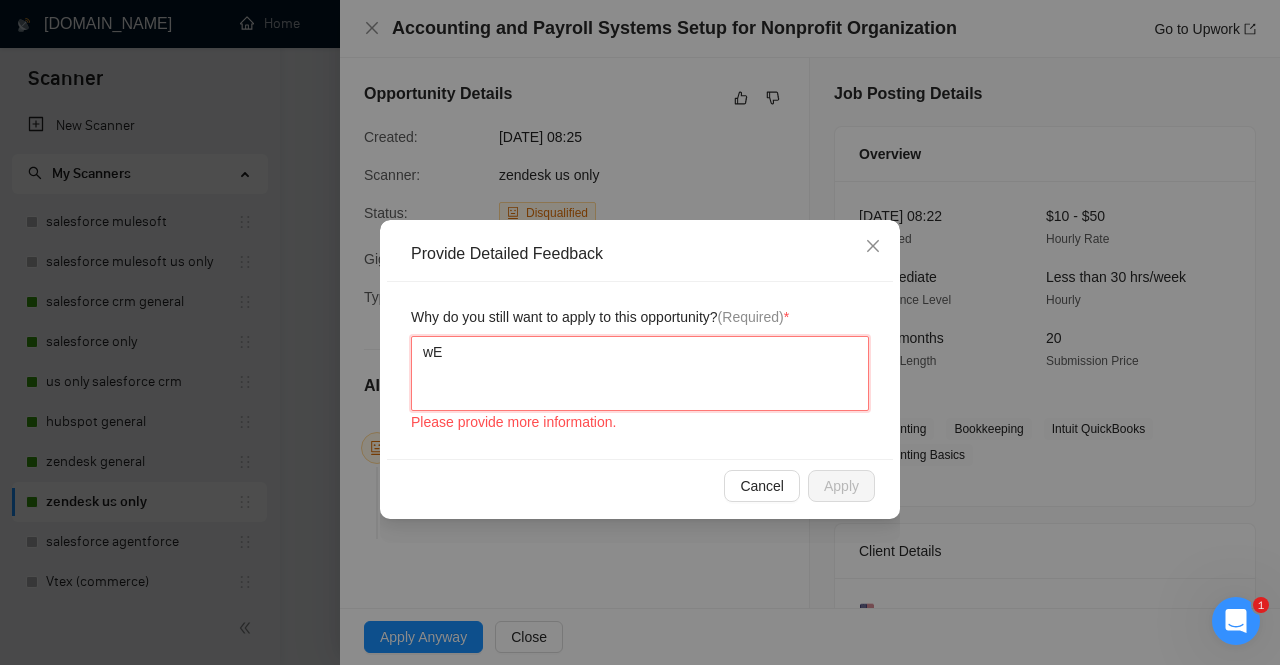 type 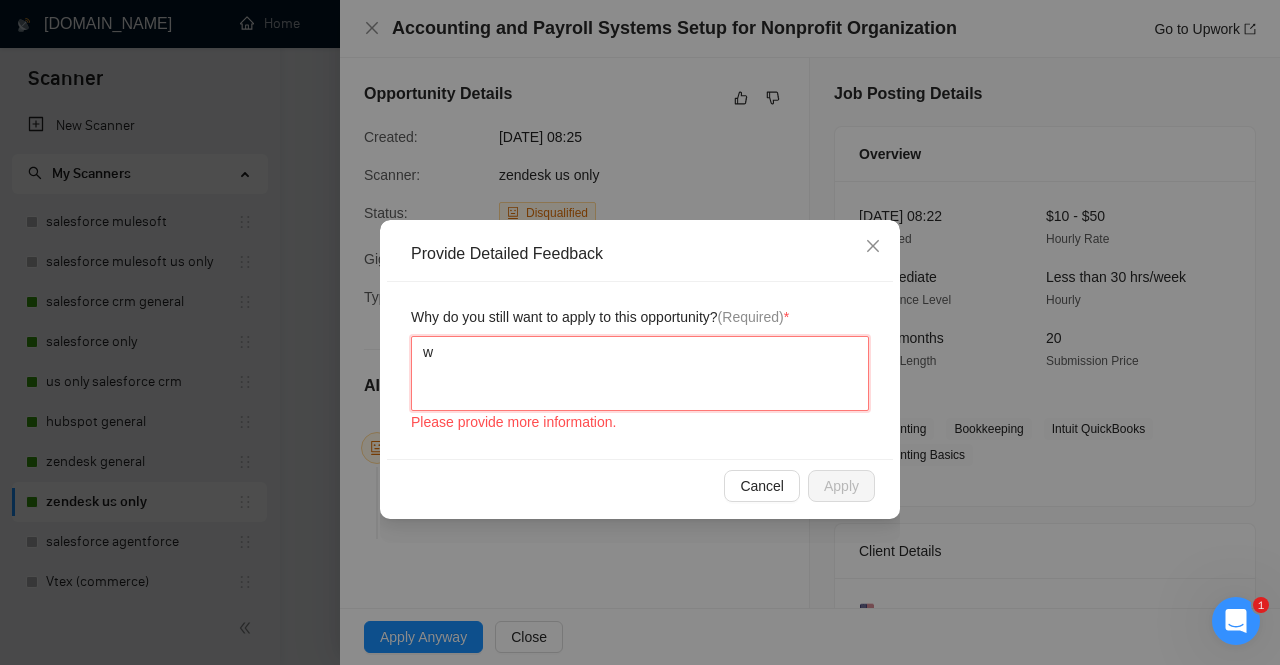 type 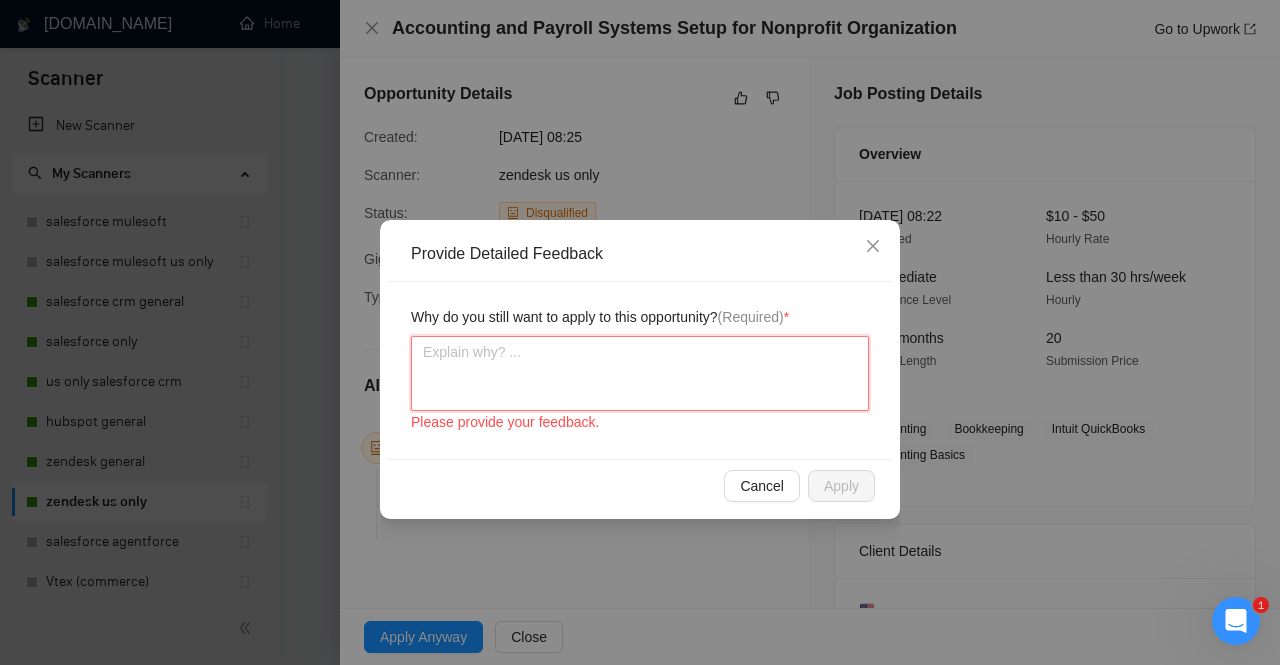 type 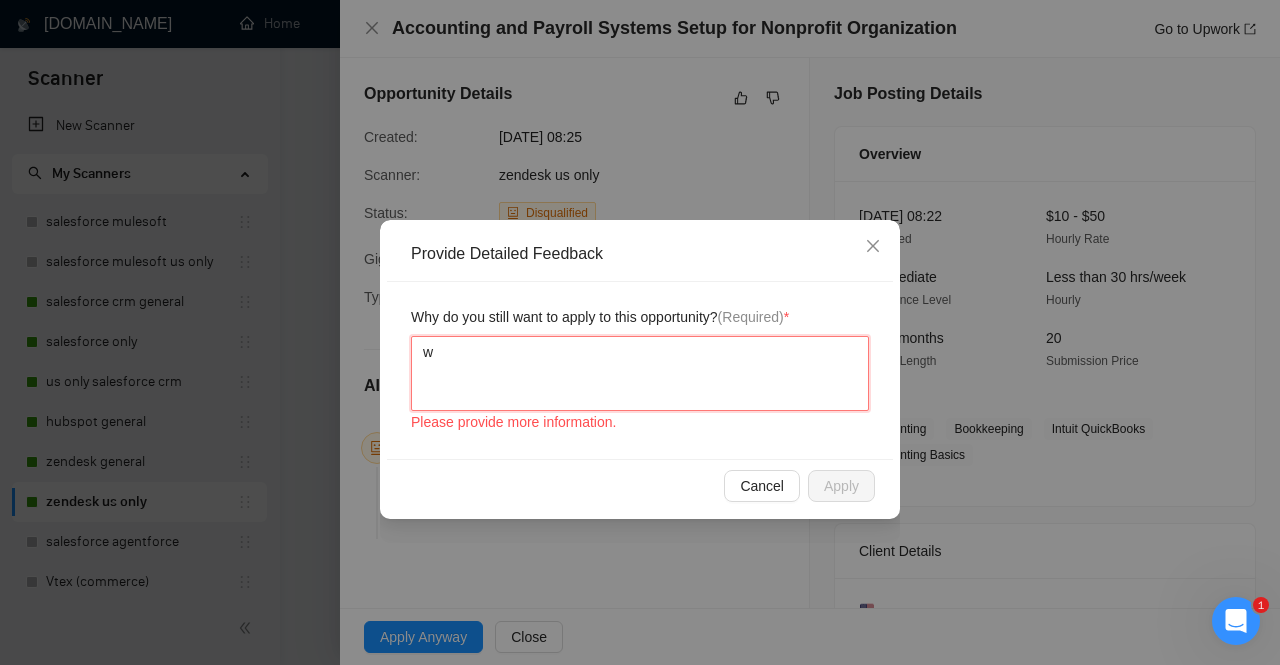 type 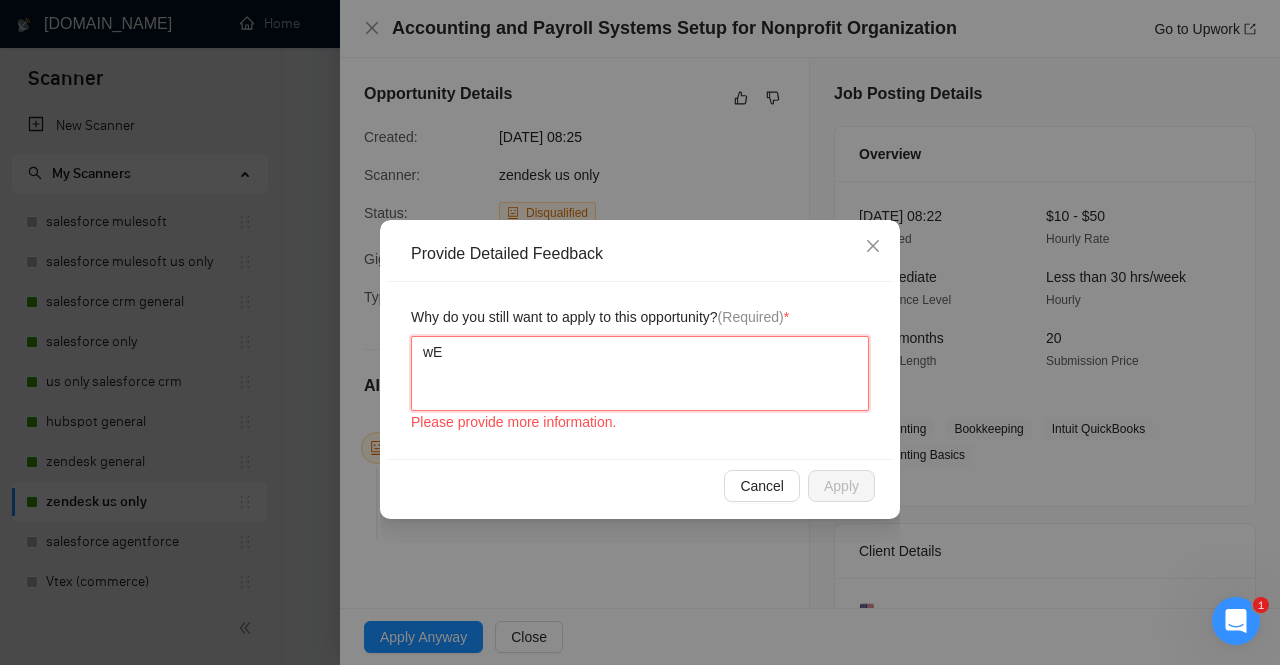 type 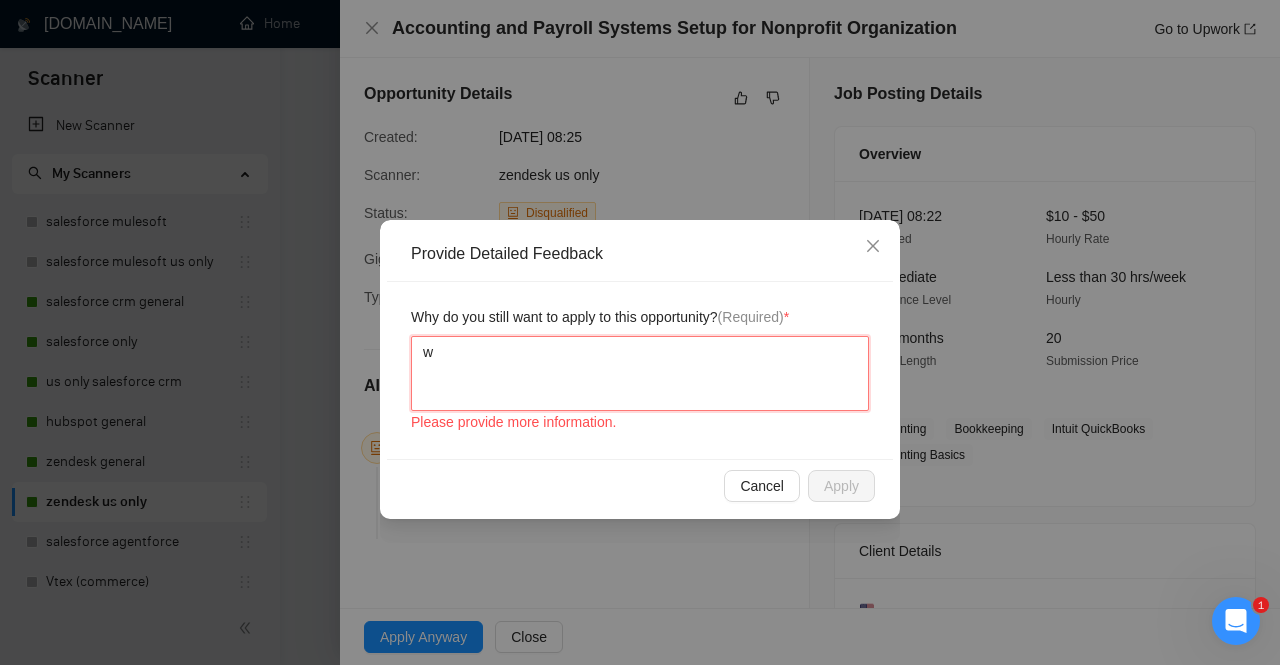 type 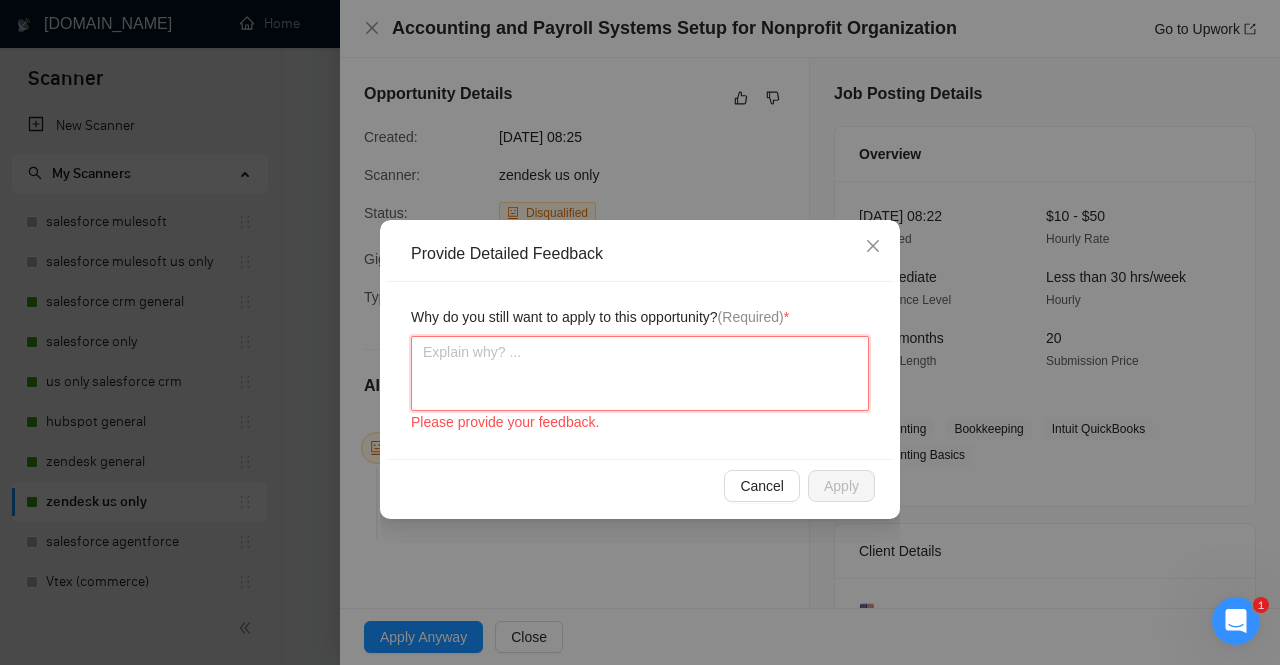 type 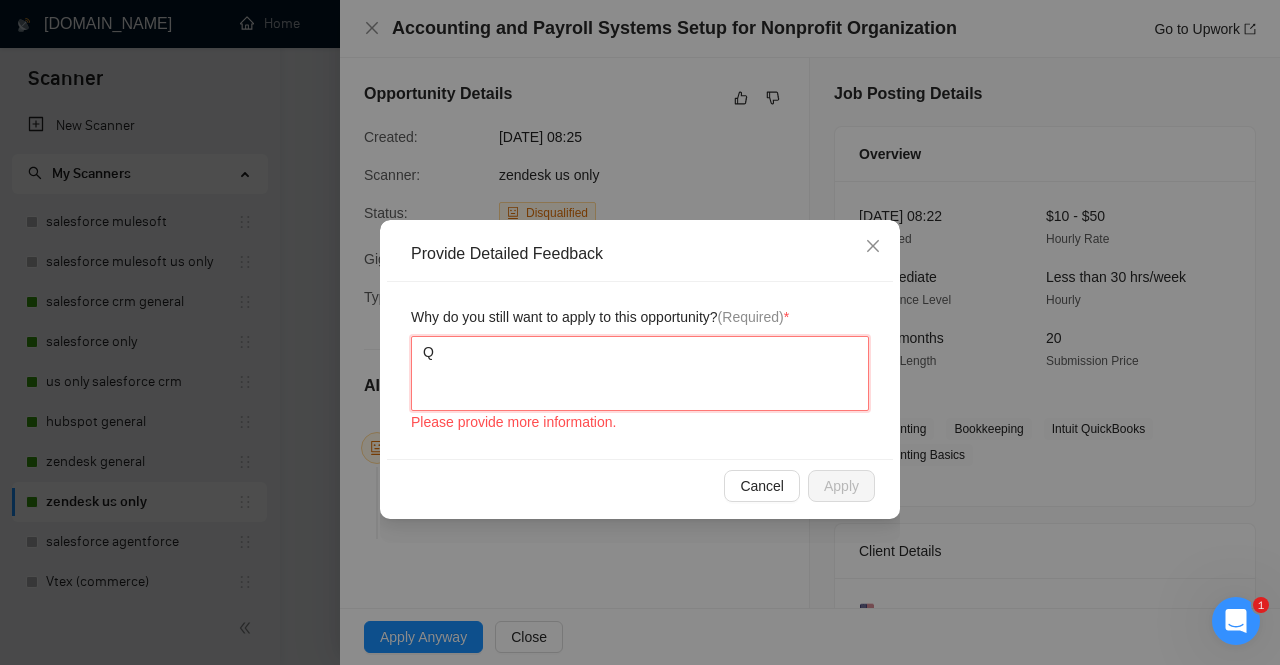 type 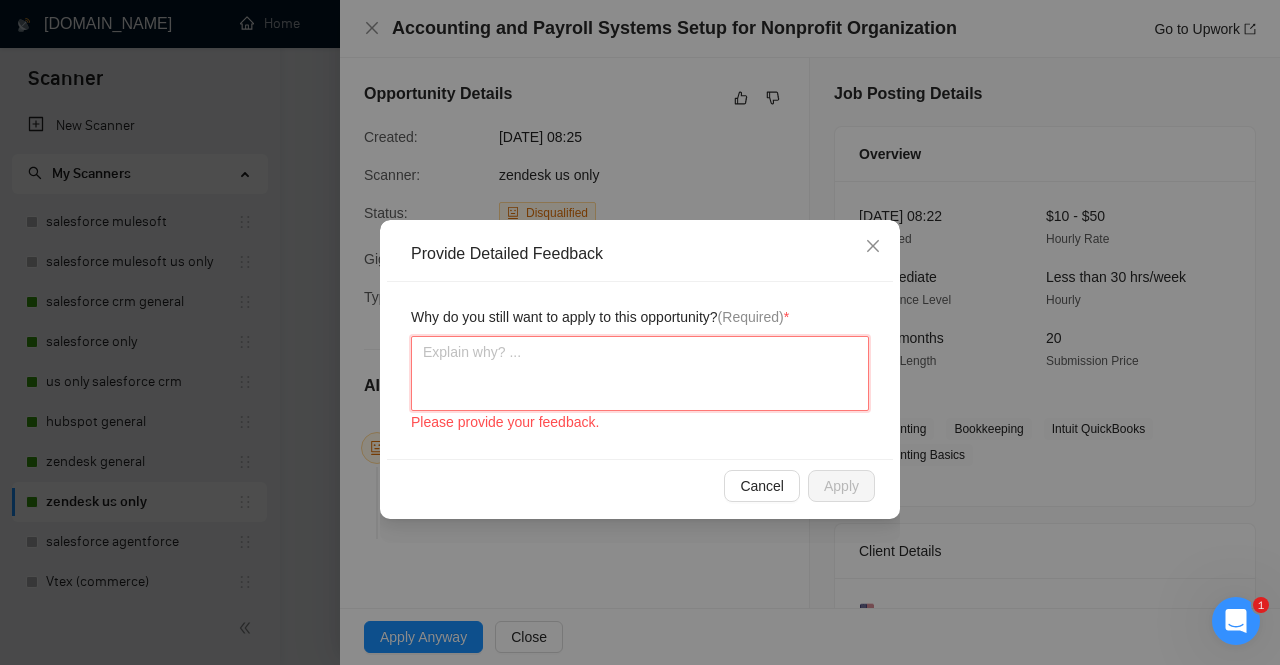 type 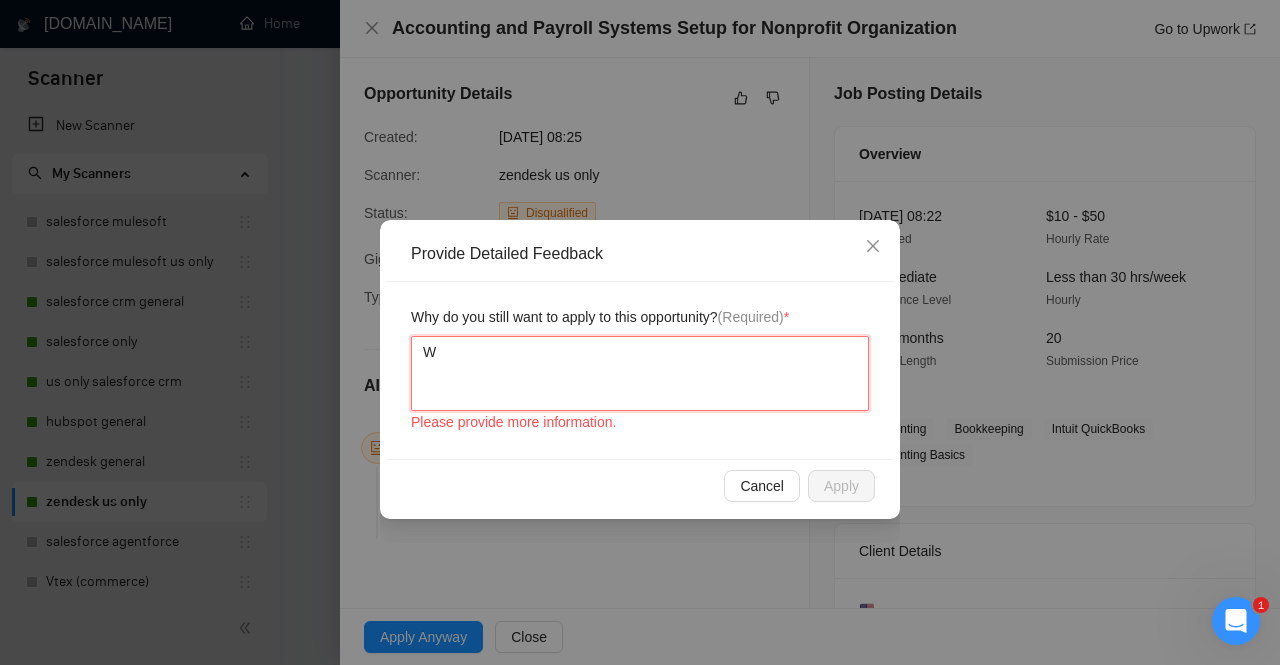 type 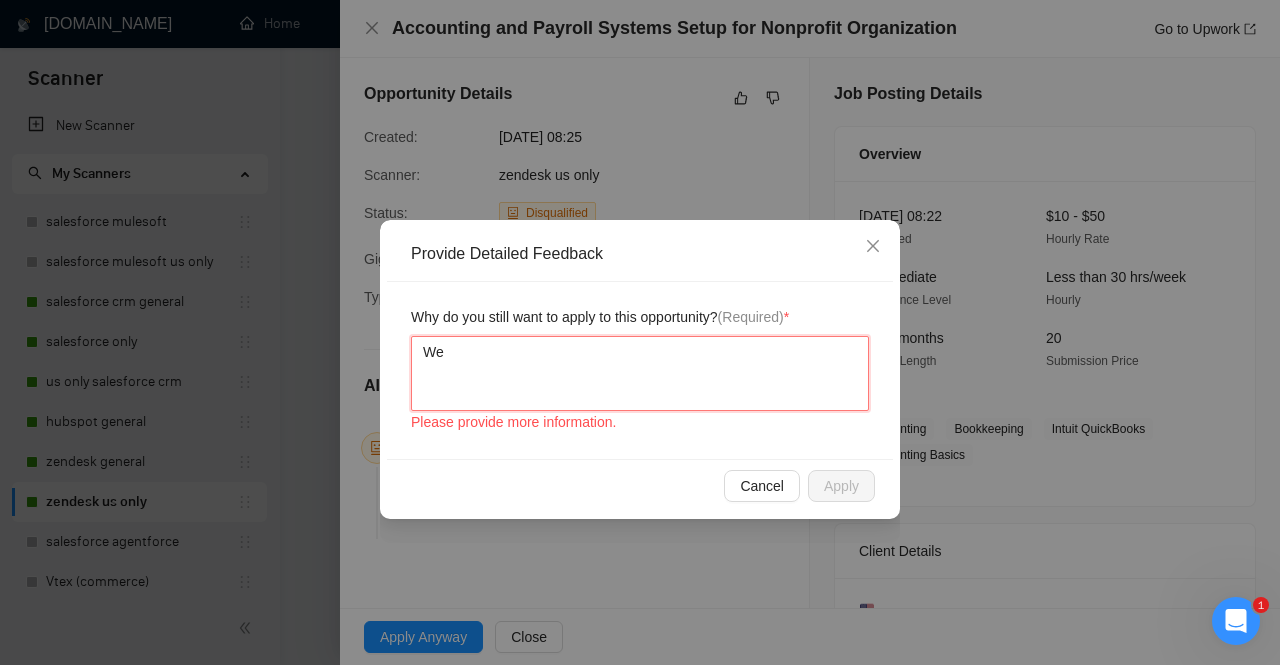 type on "We" 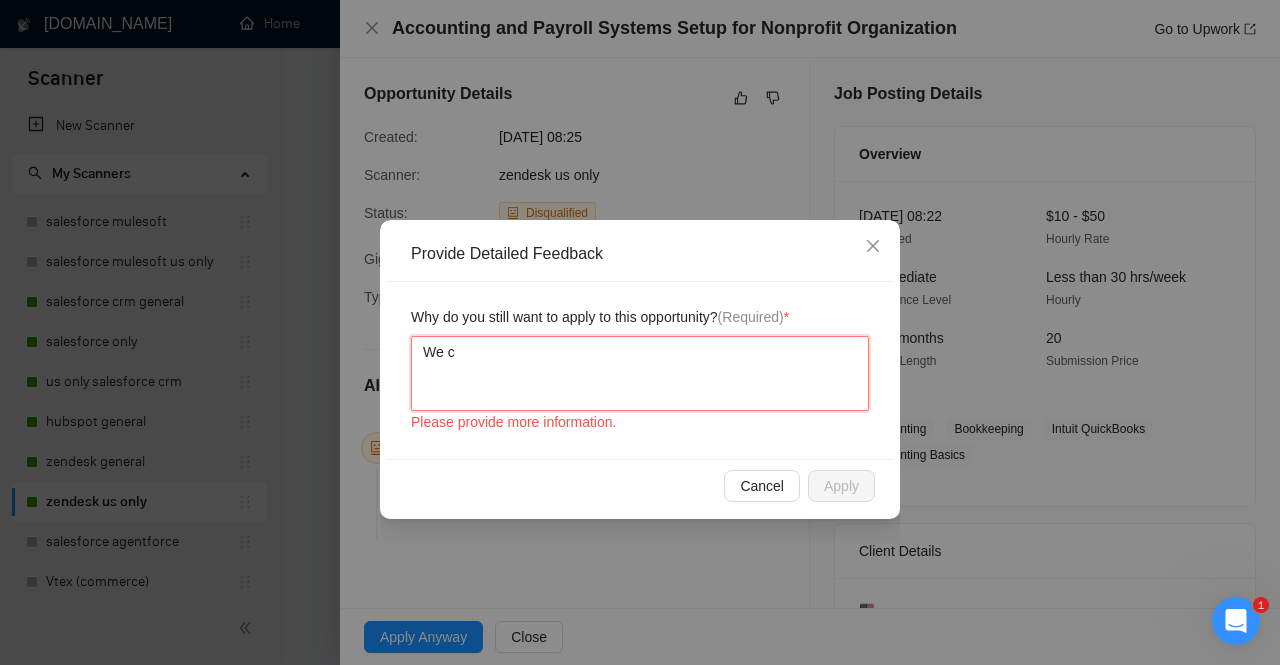 type 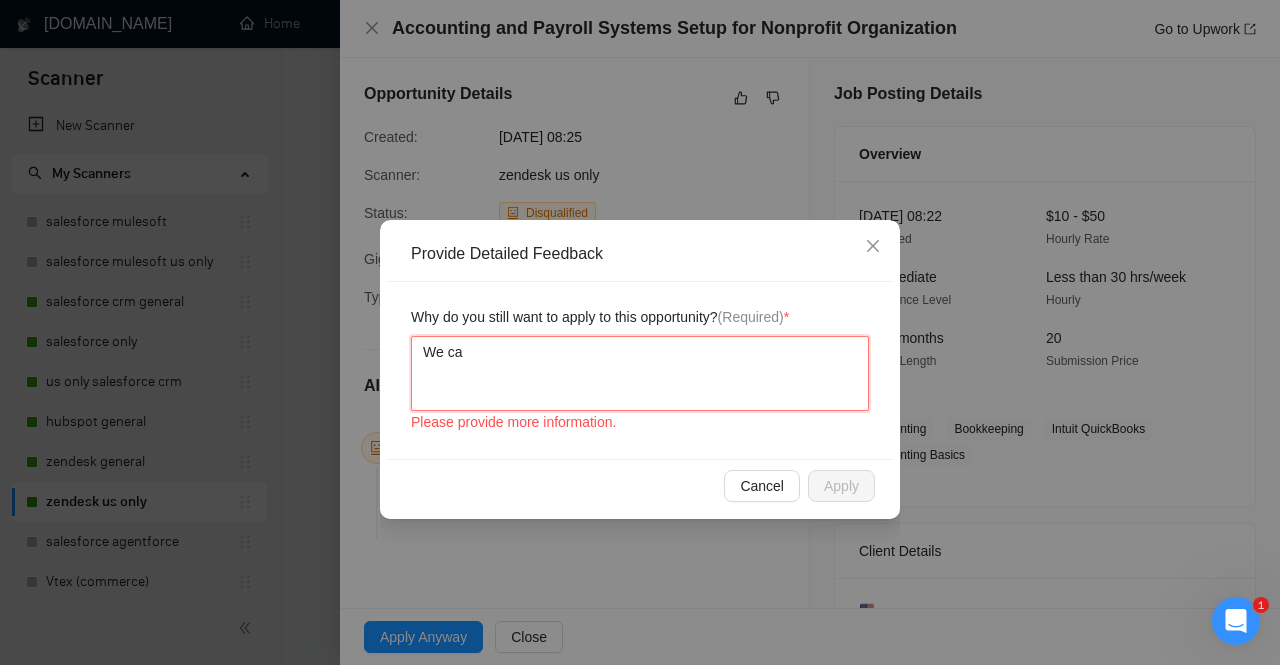 type on "We can" 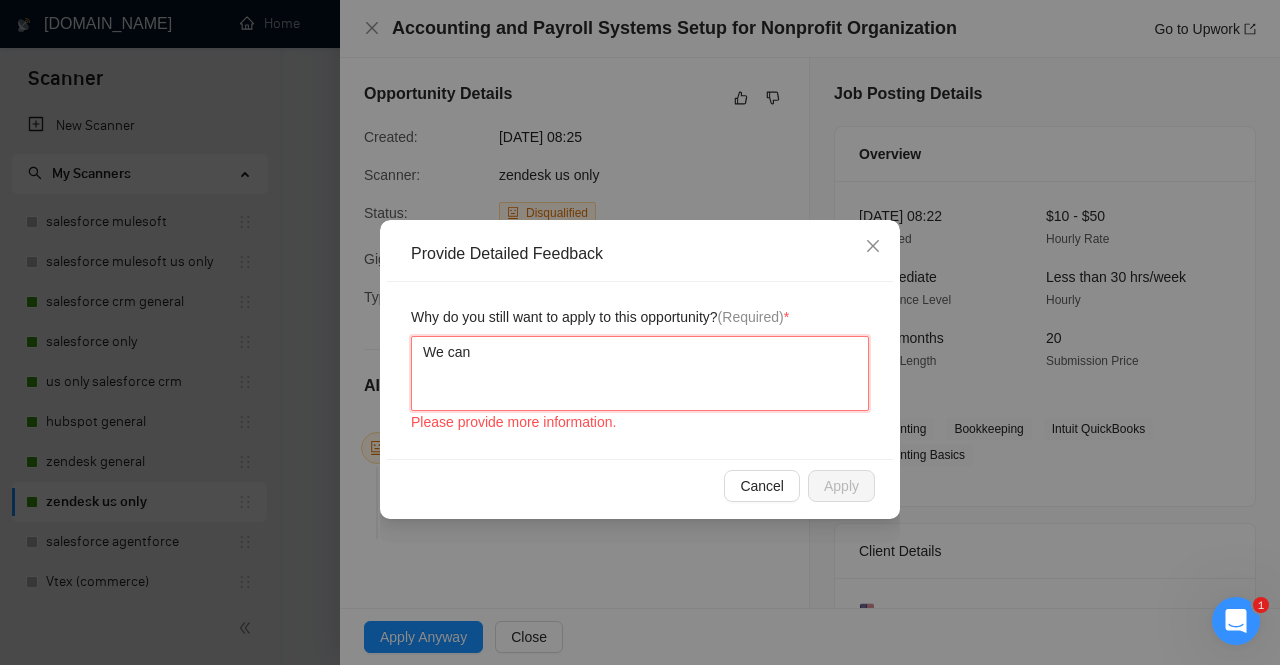 type 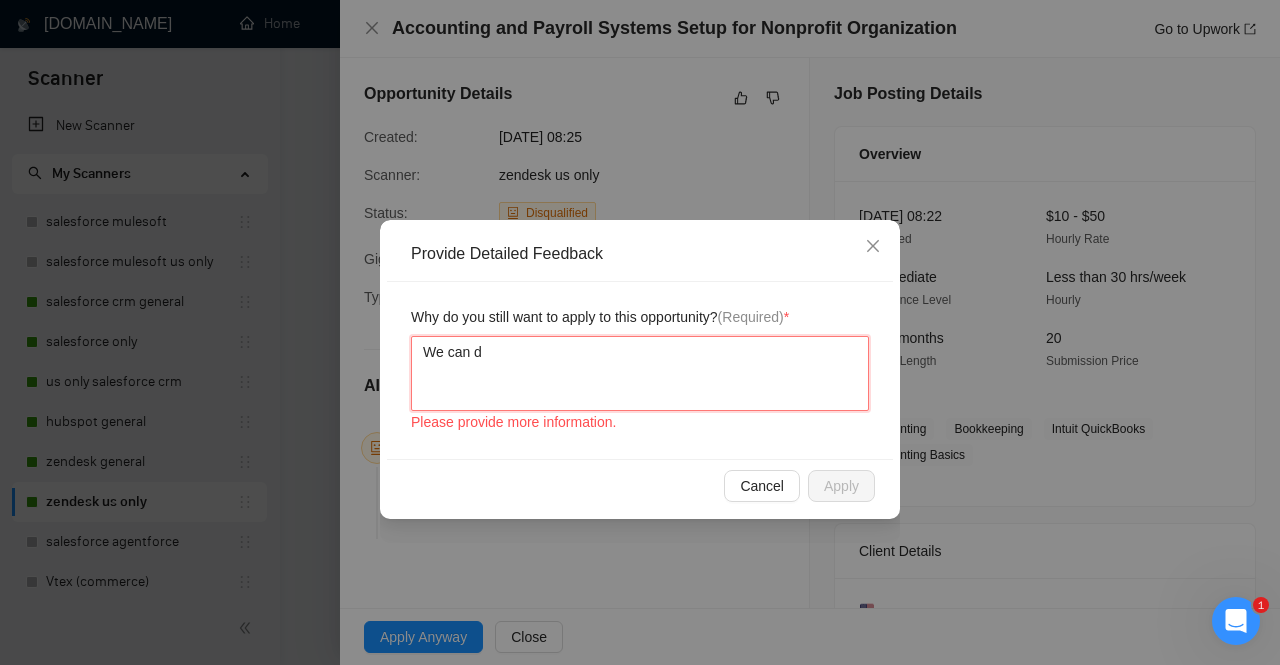 type 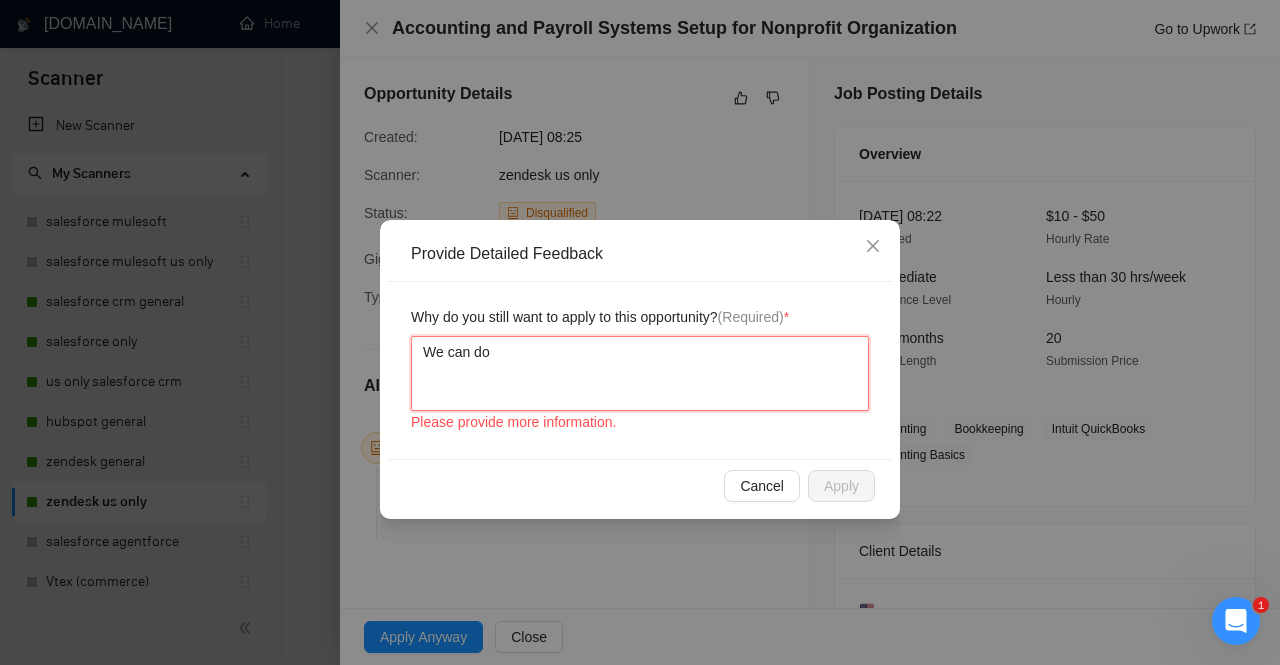 type 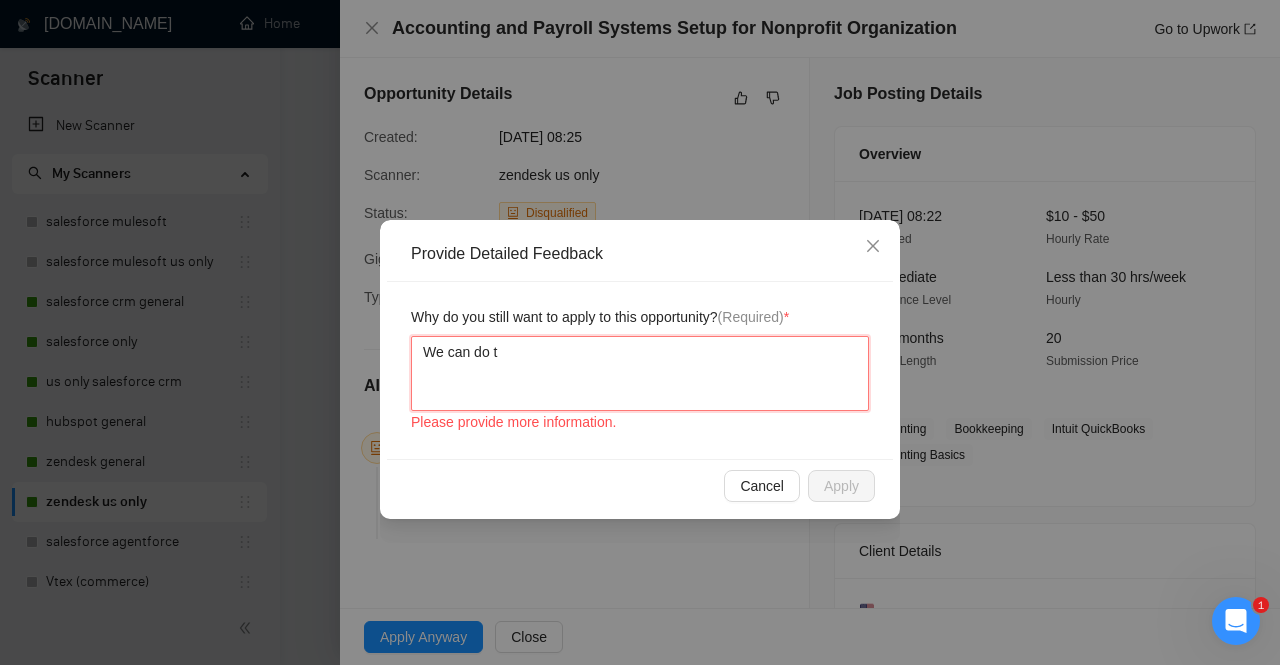 type 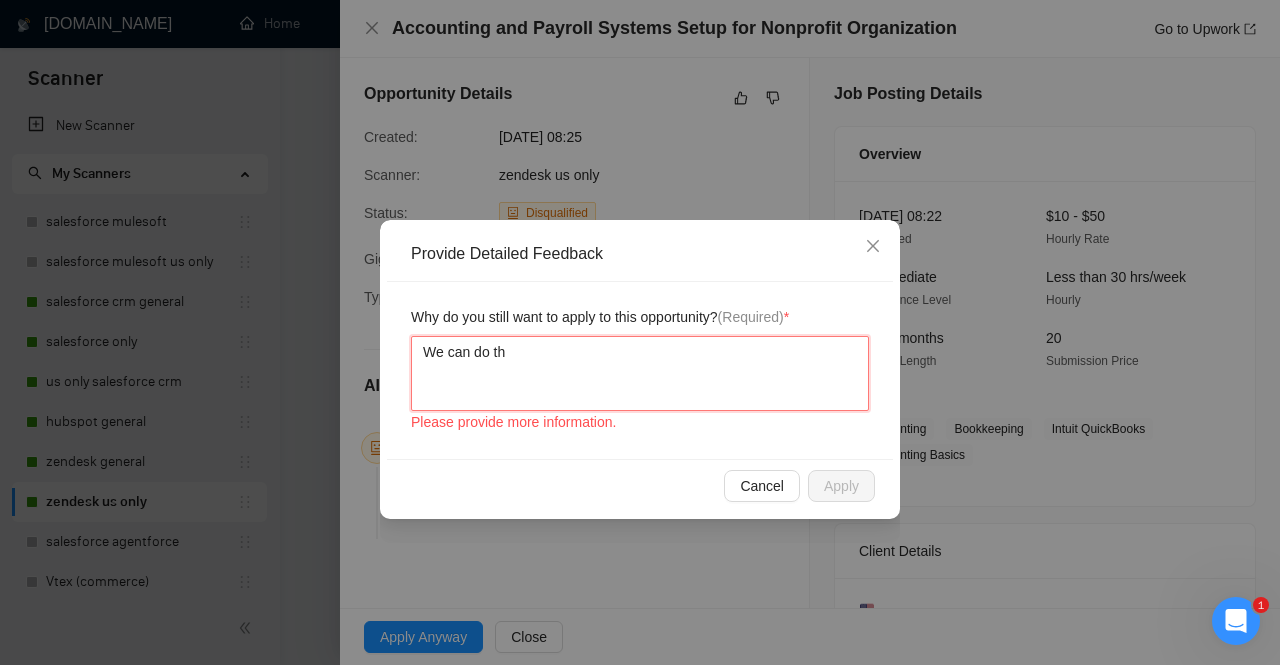 type 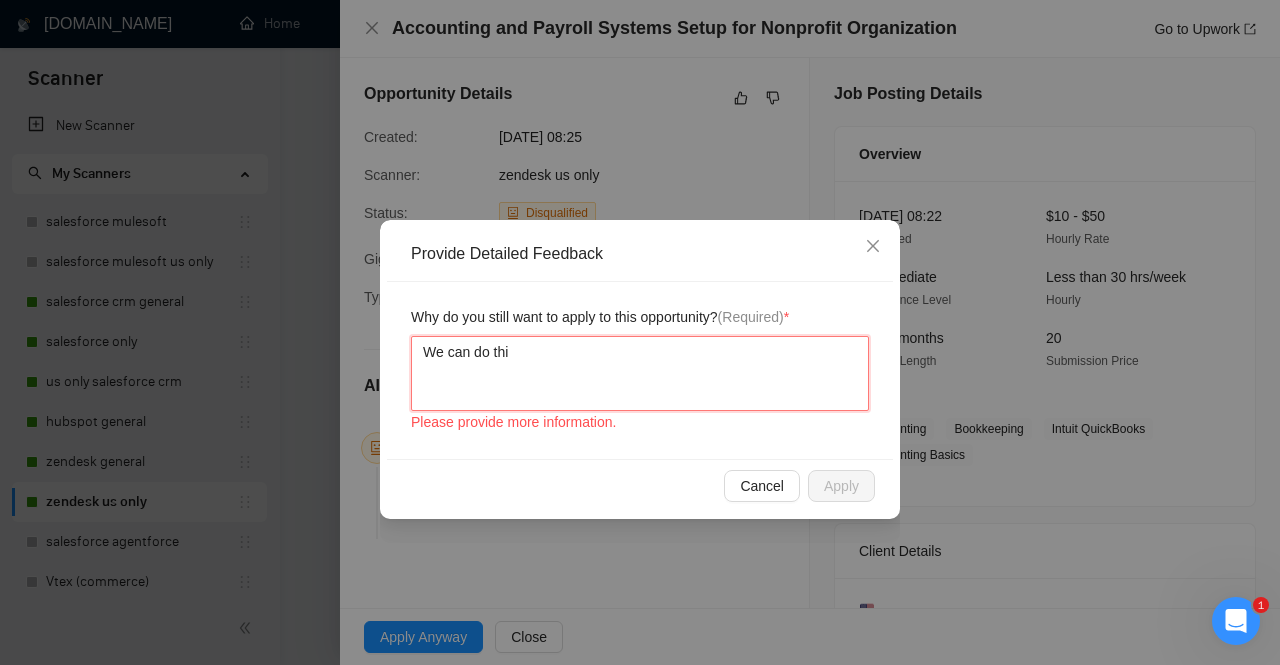 type on "We can do this" 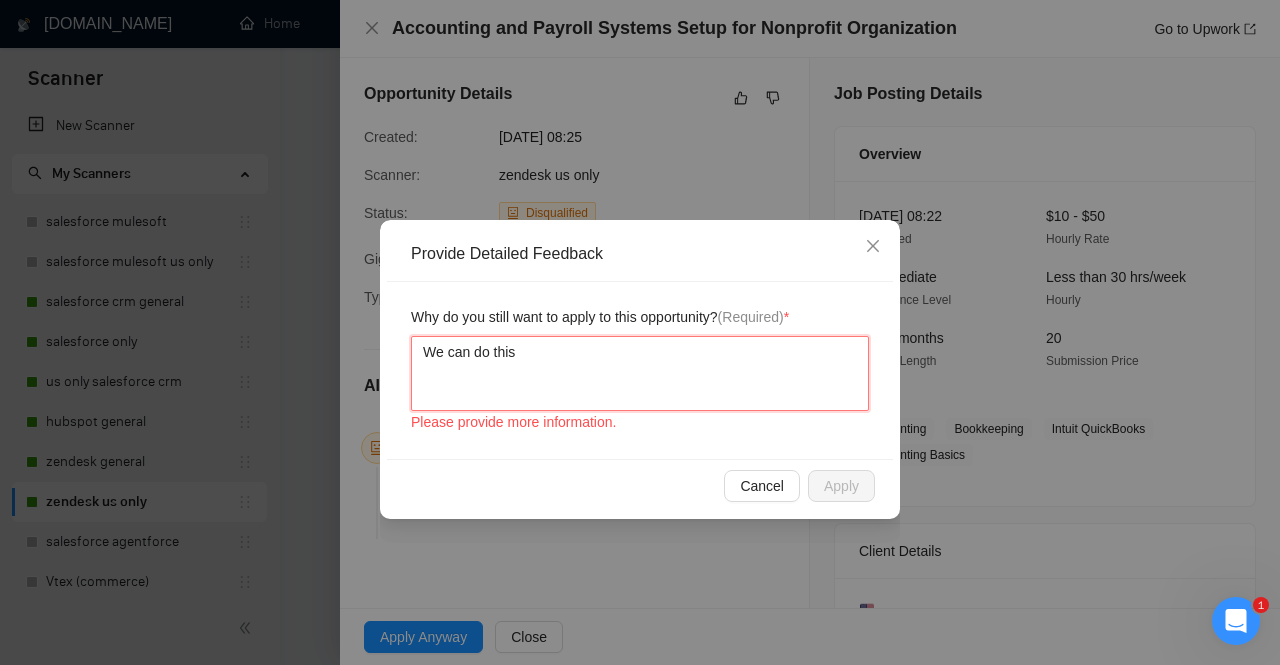 type 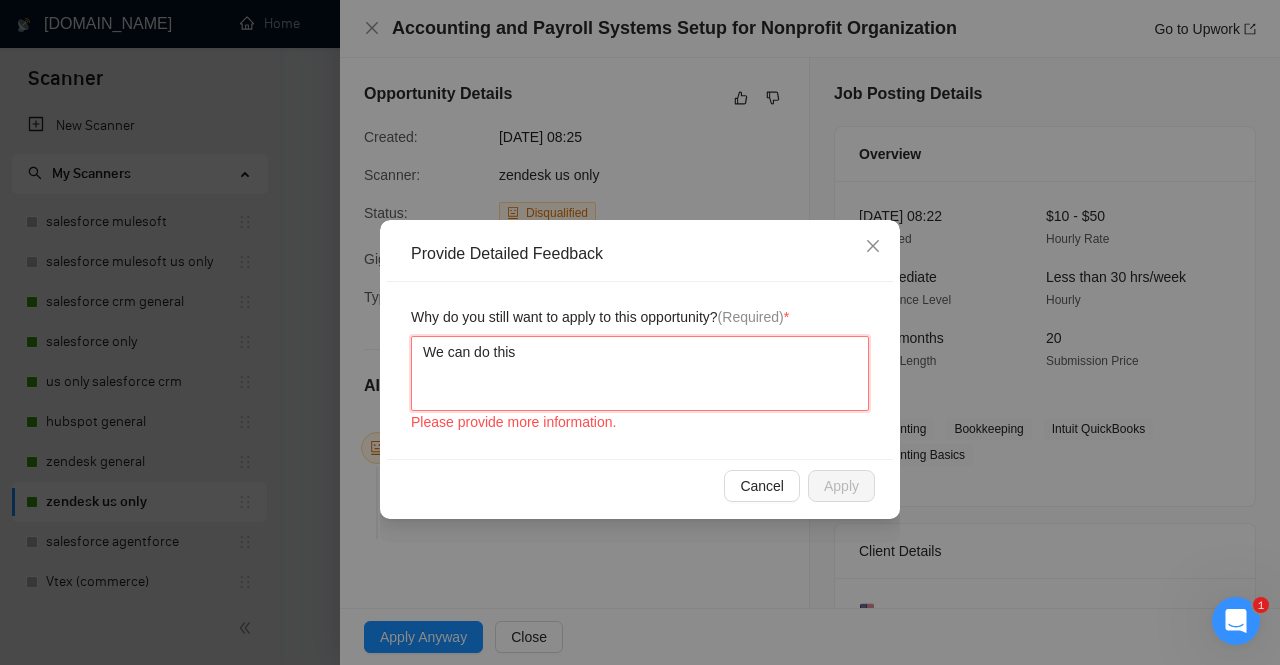 type 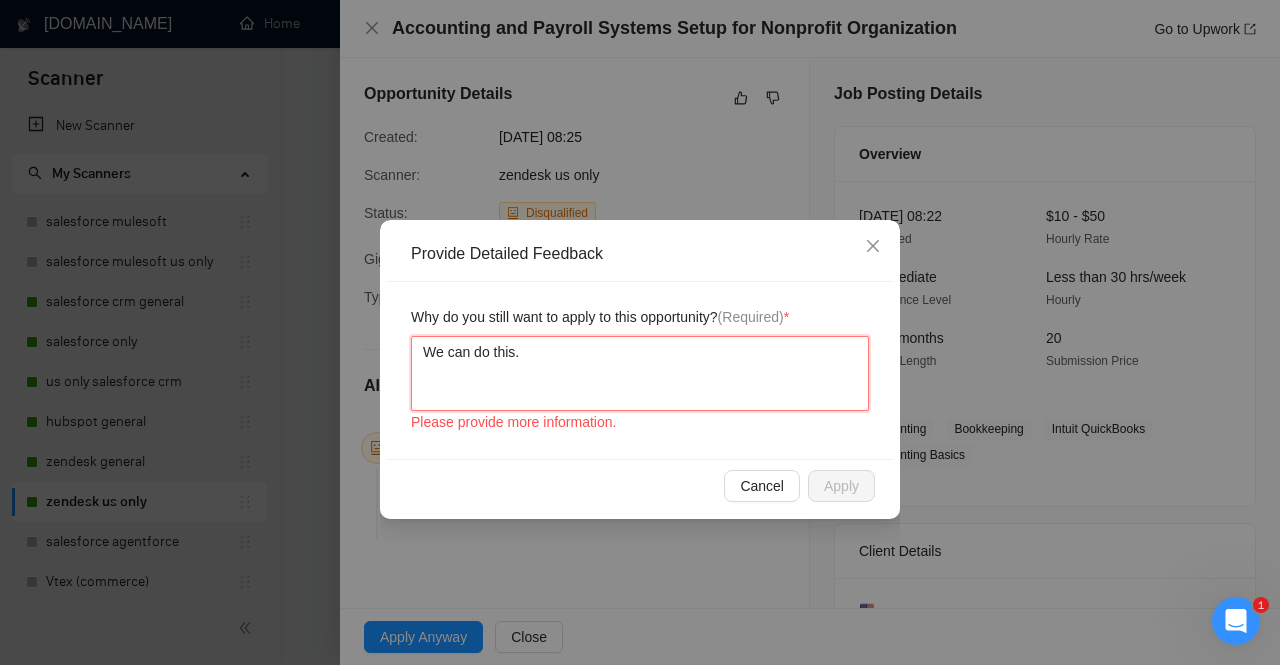 type 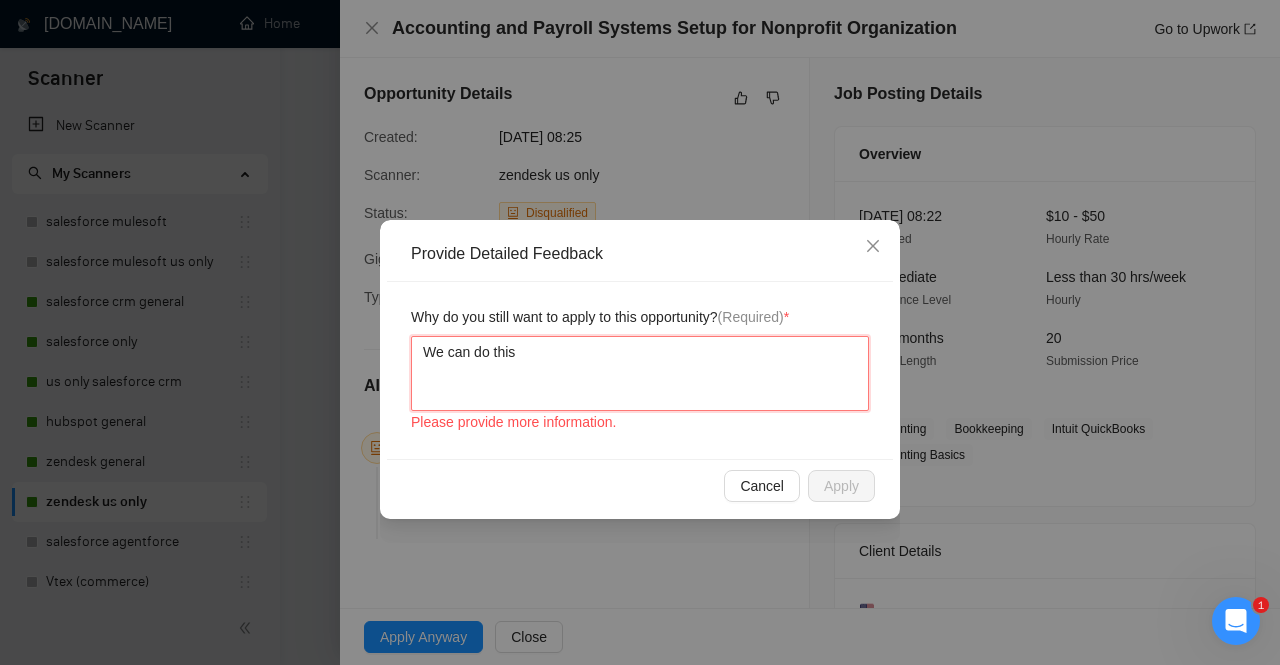 type 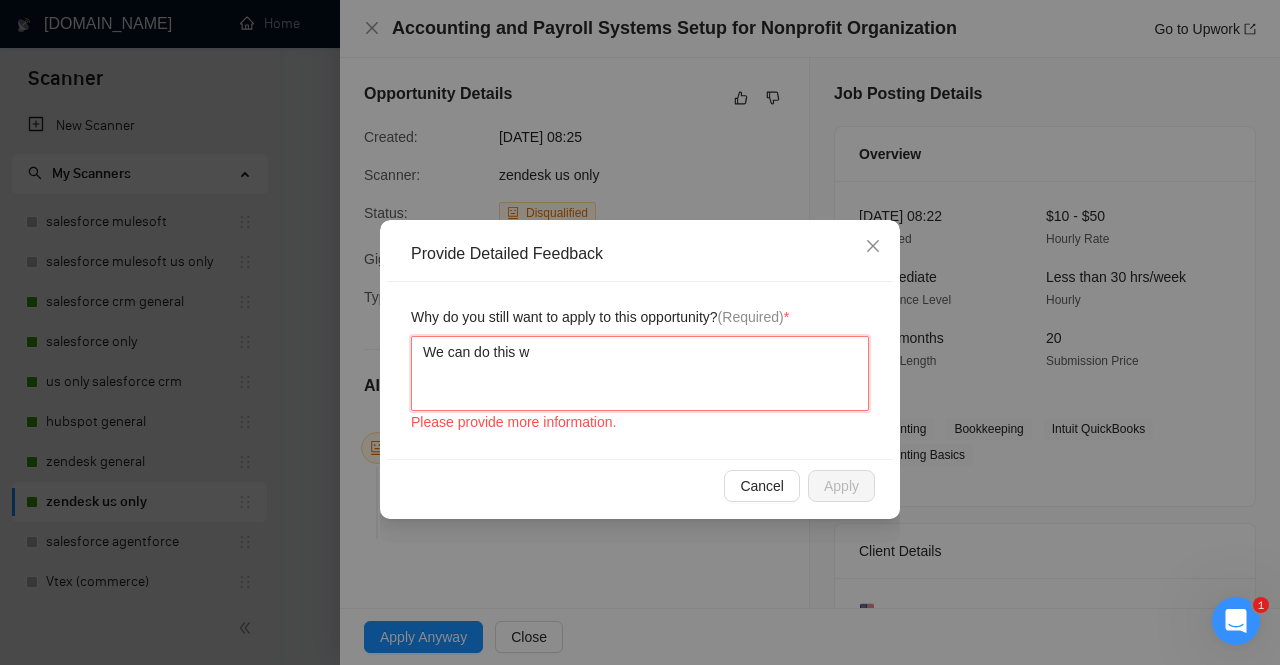 type 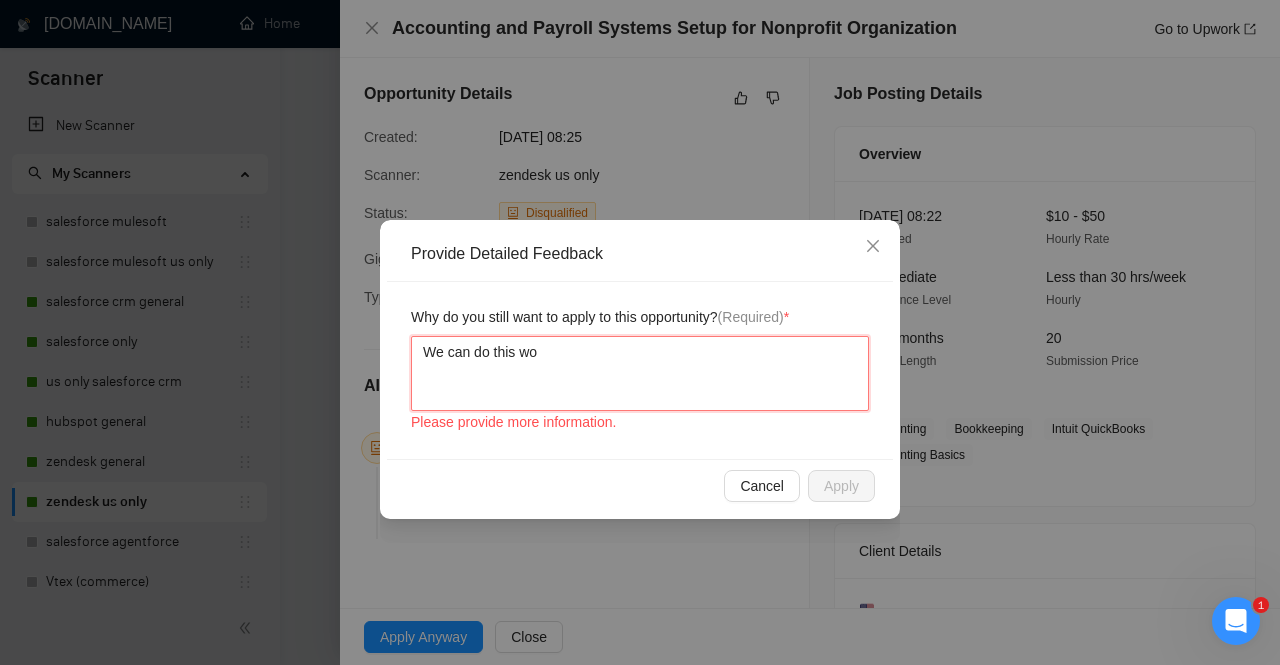 type 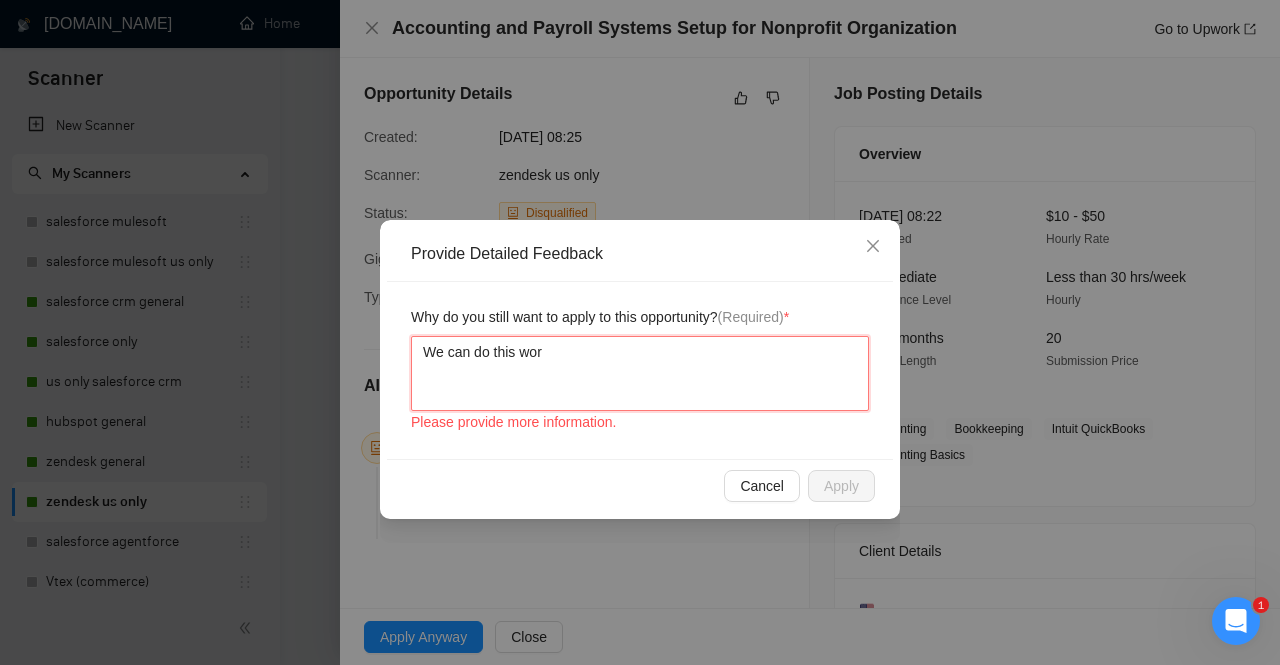 type 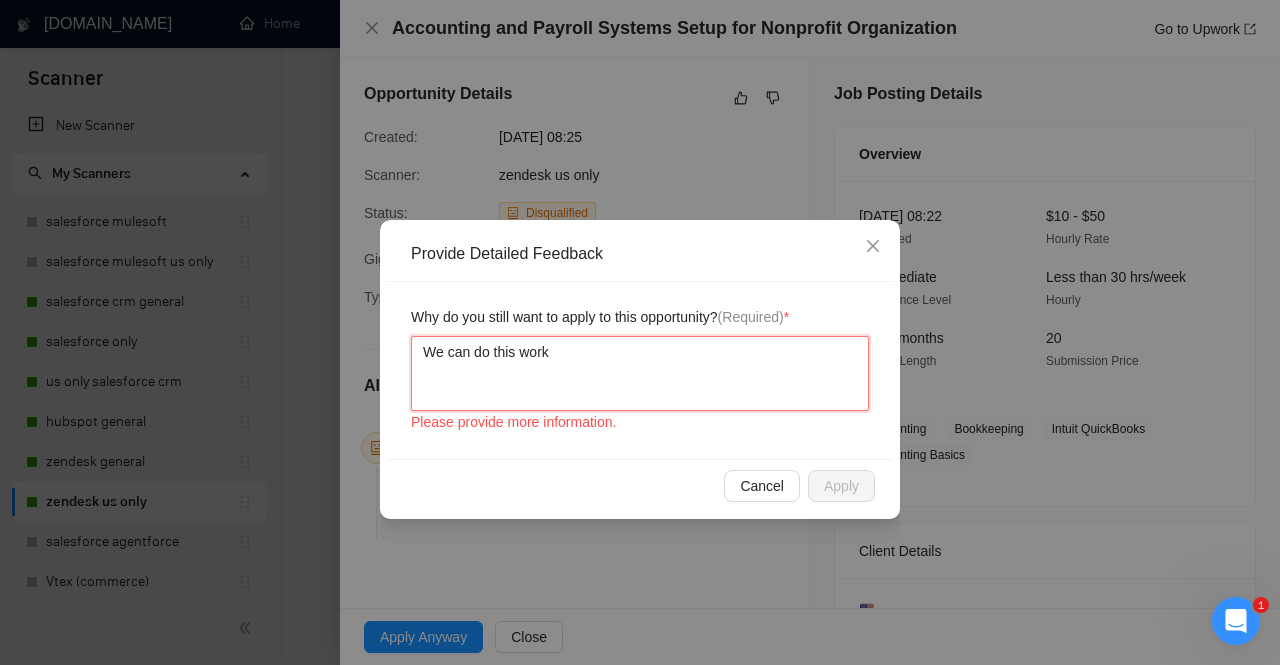 type 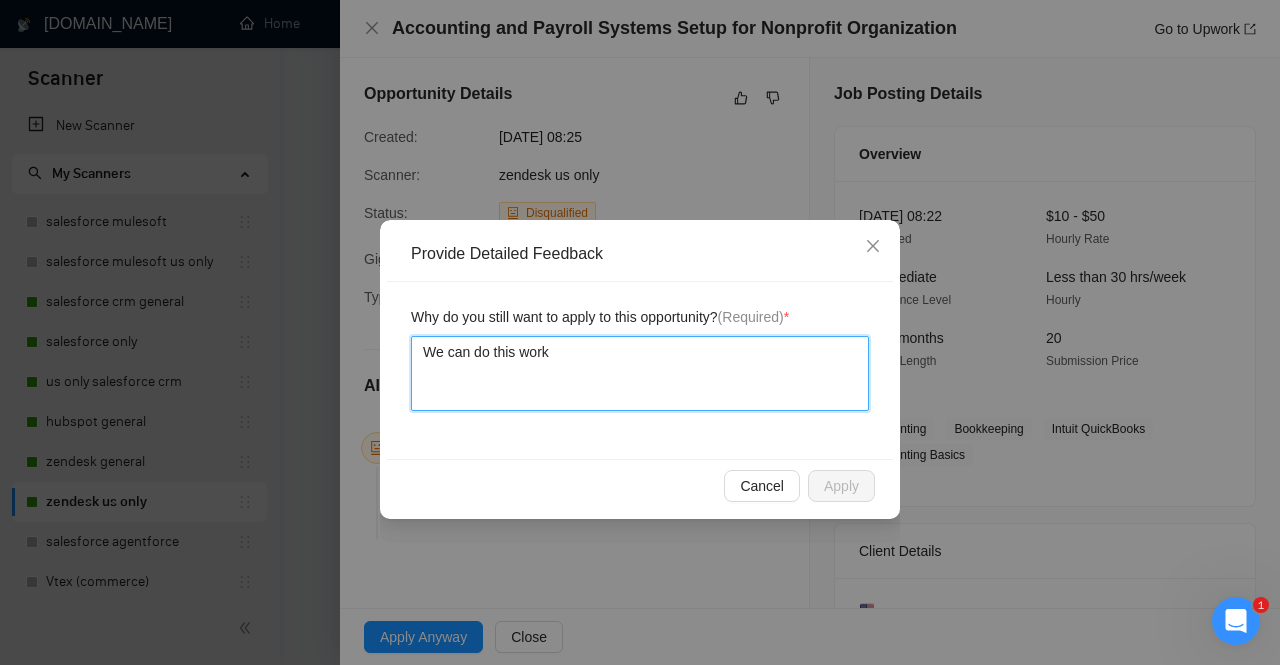 type 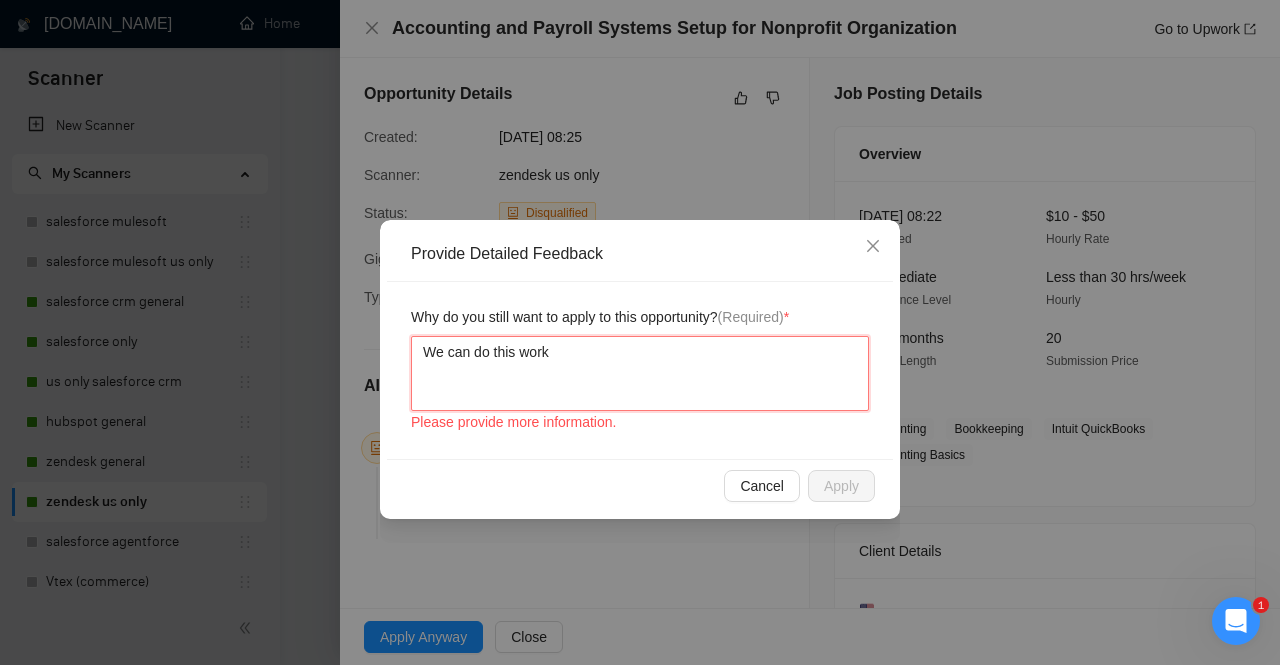 type 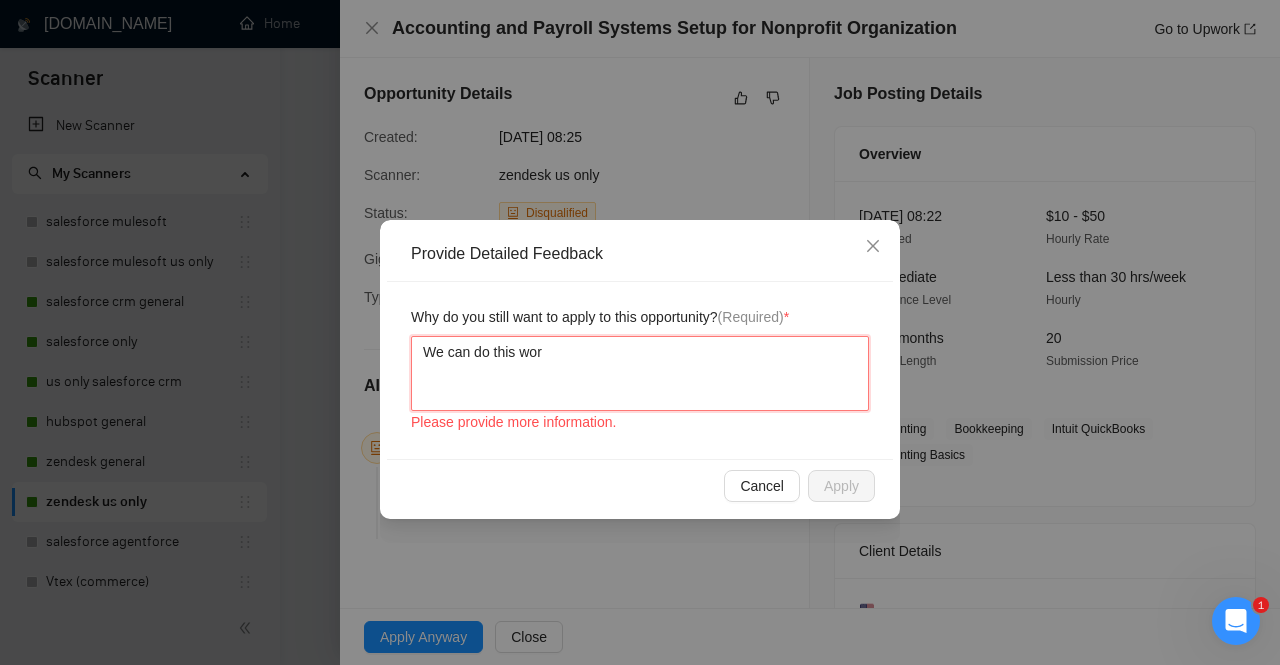 type 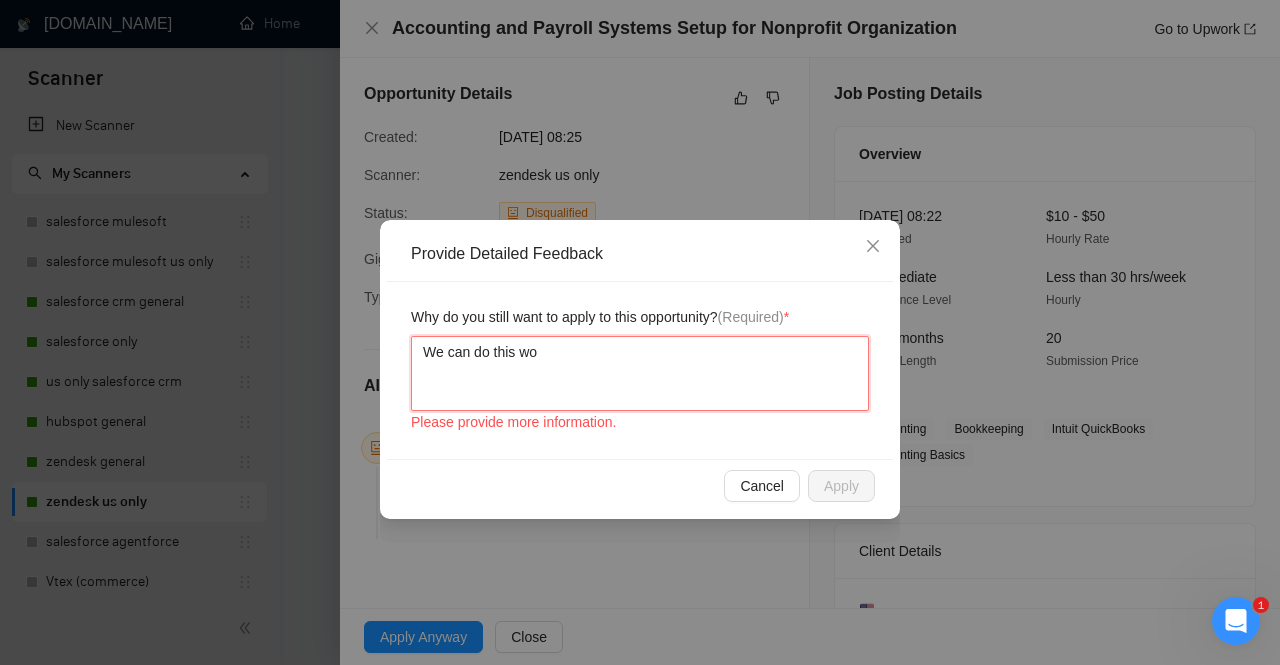 type 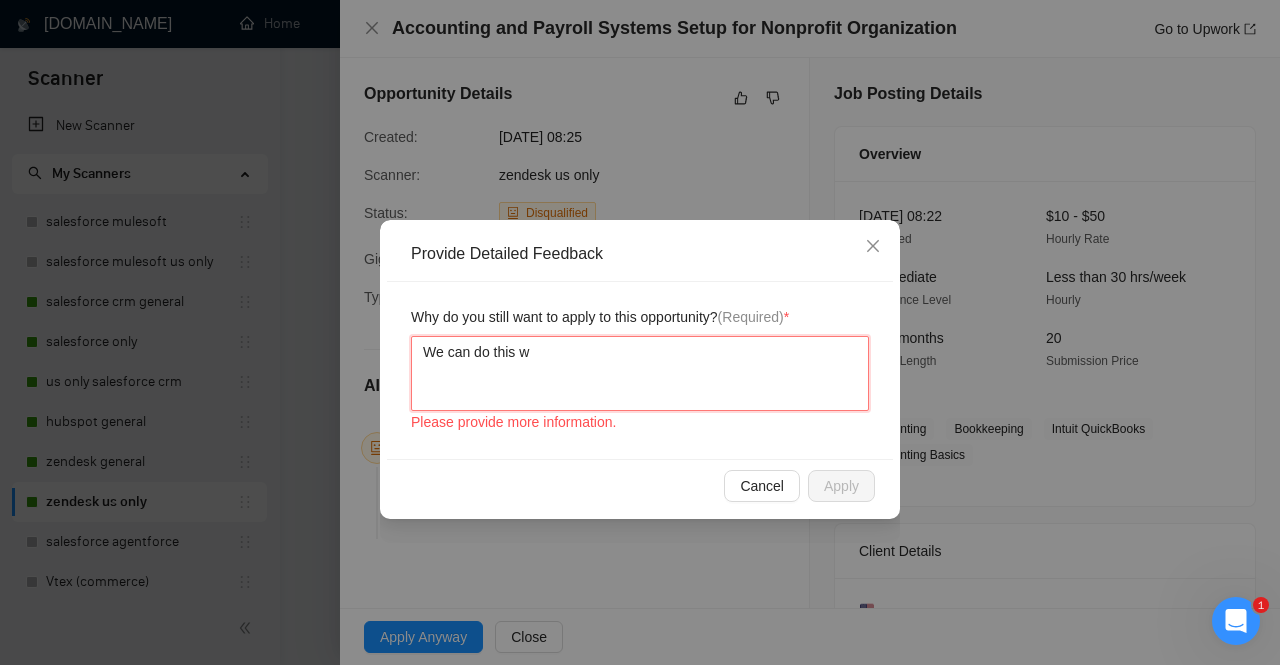 type 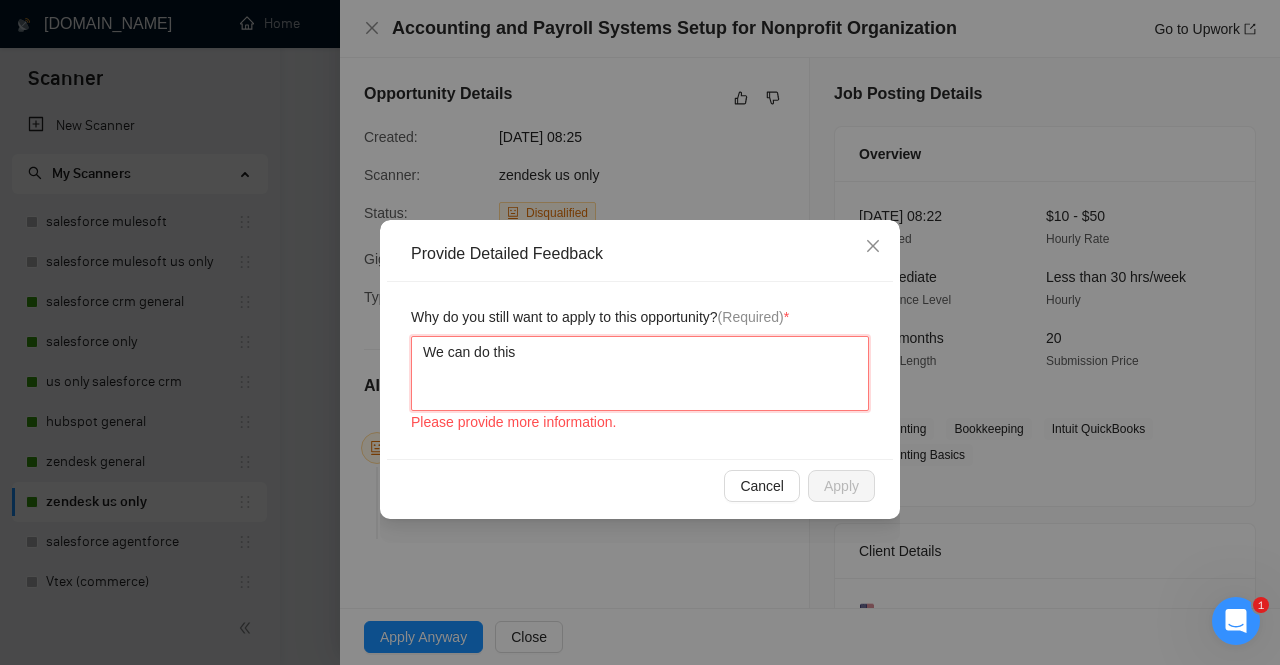 type 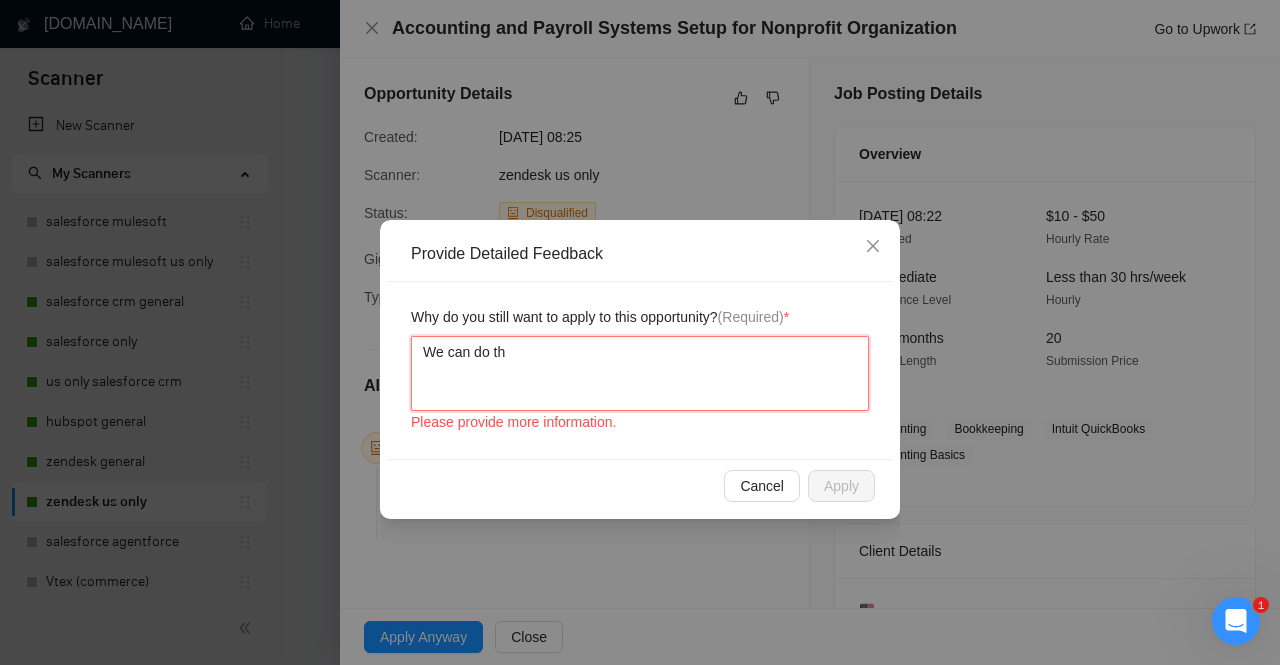 type on "We can do t" 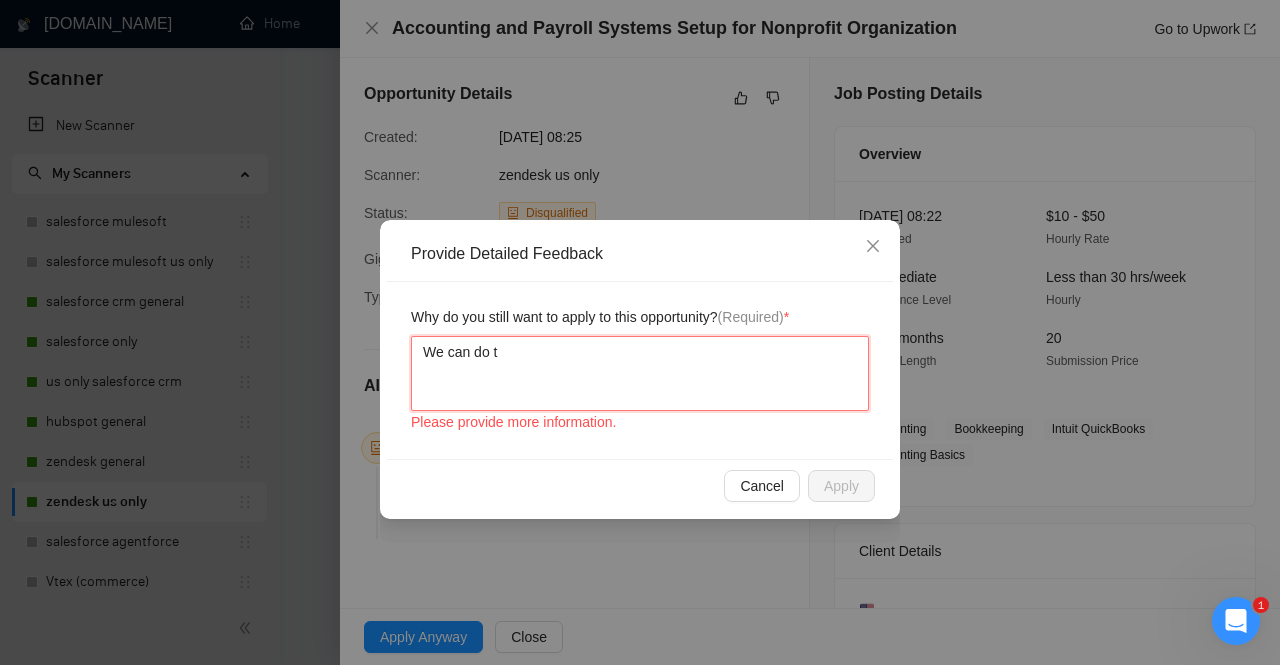 type 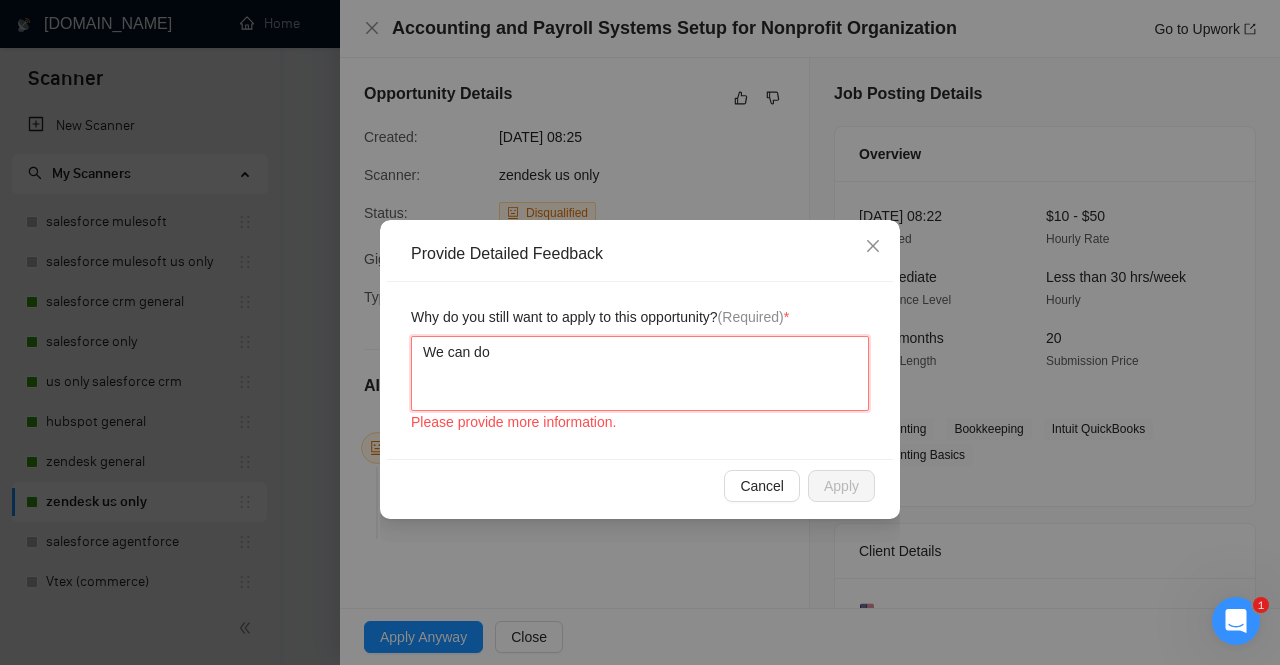 type 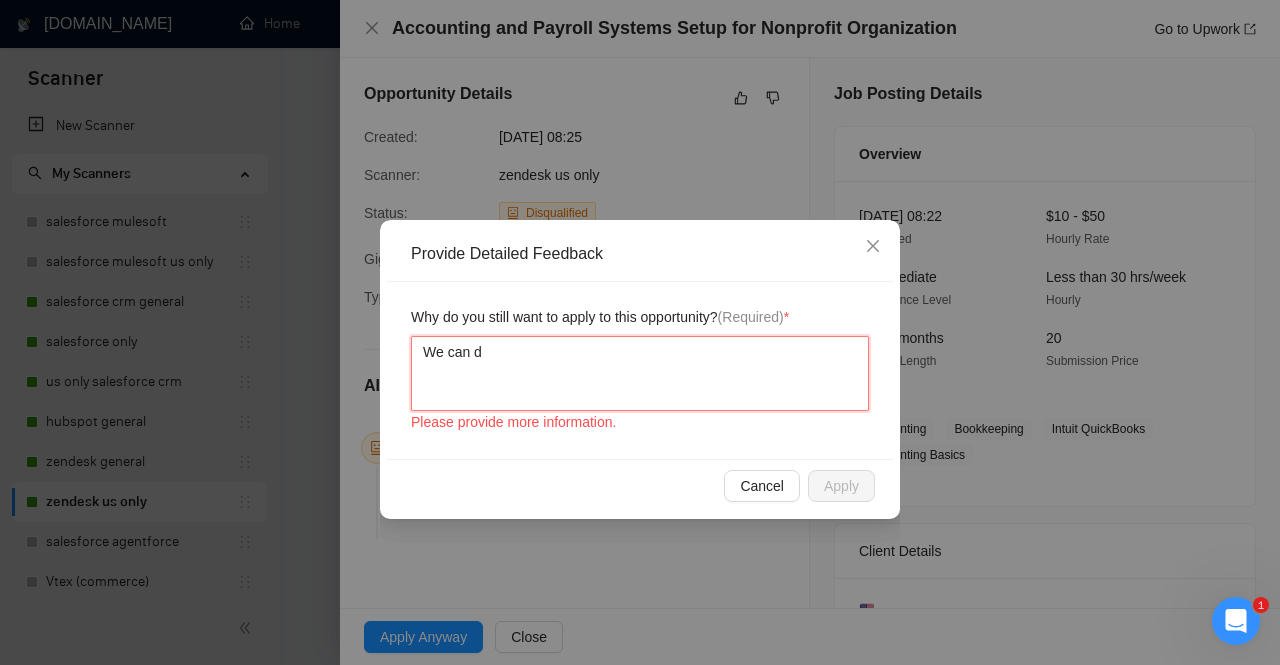 type 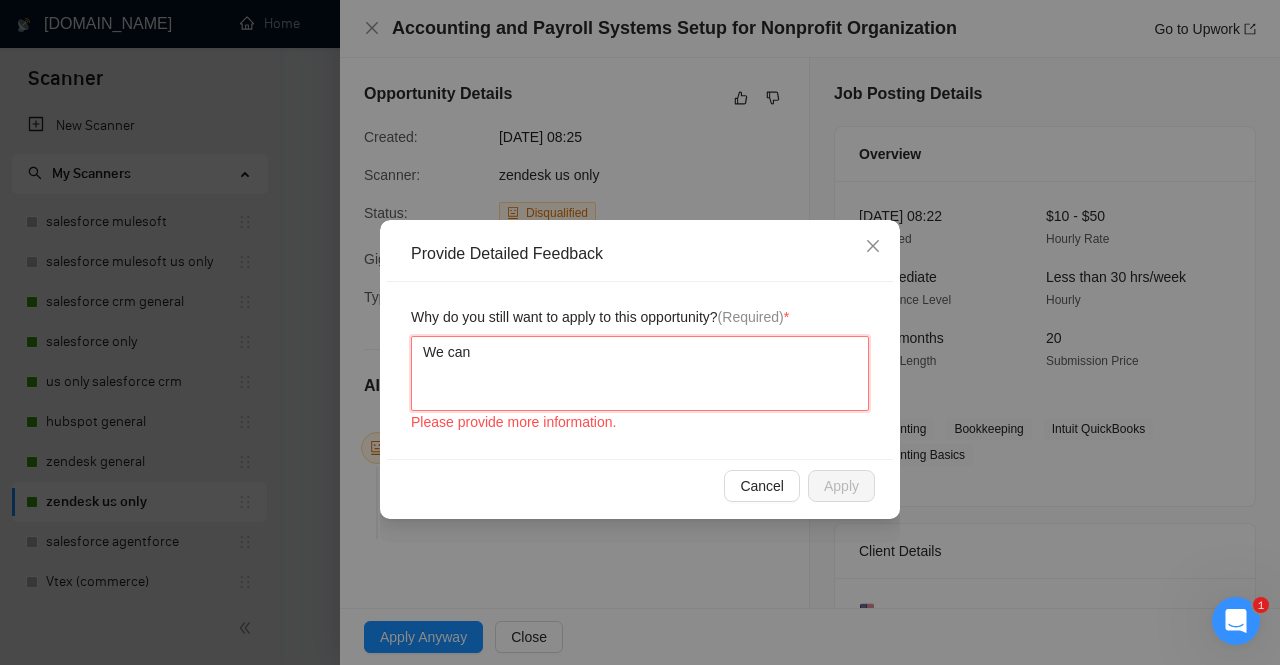 type 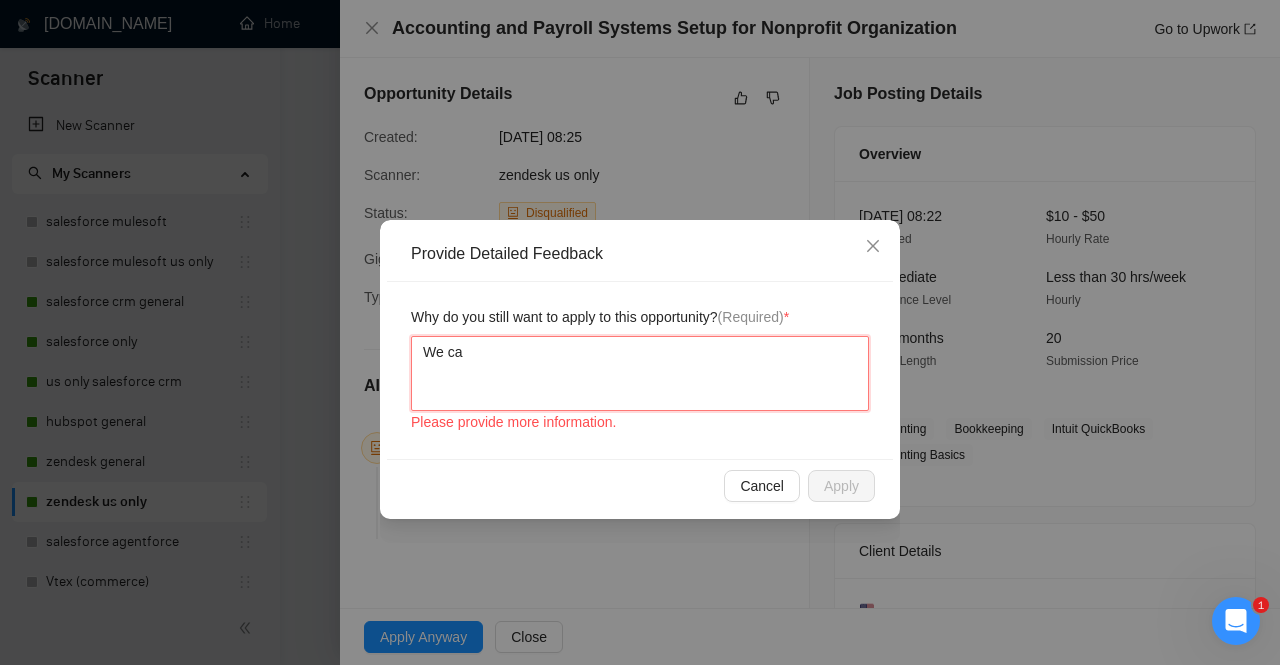 type 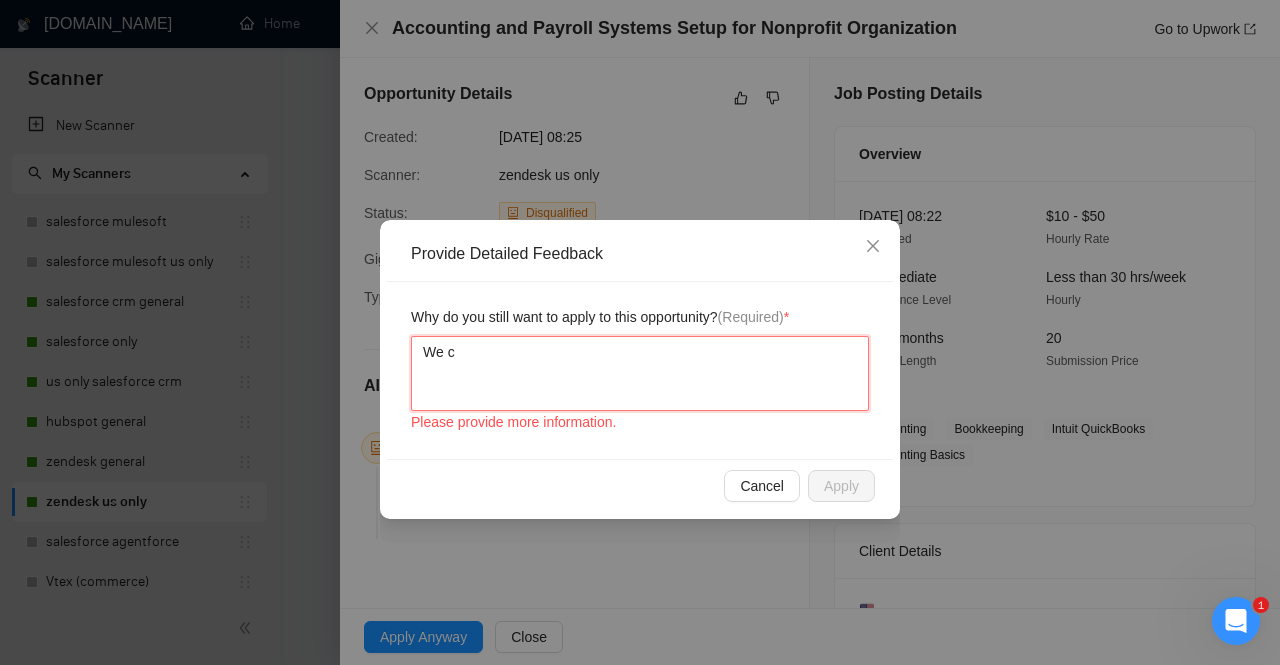 type 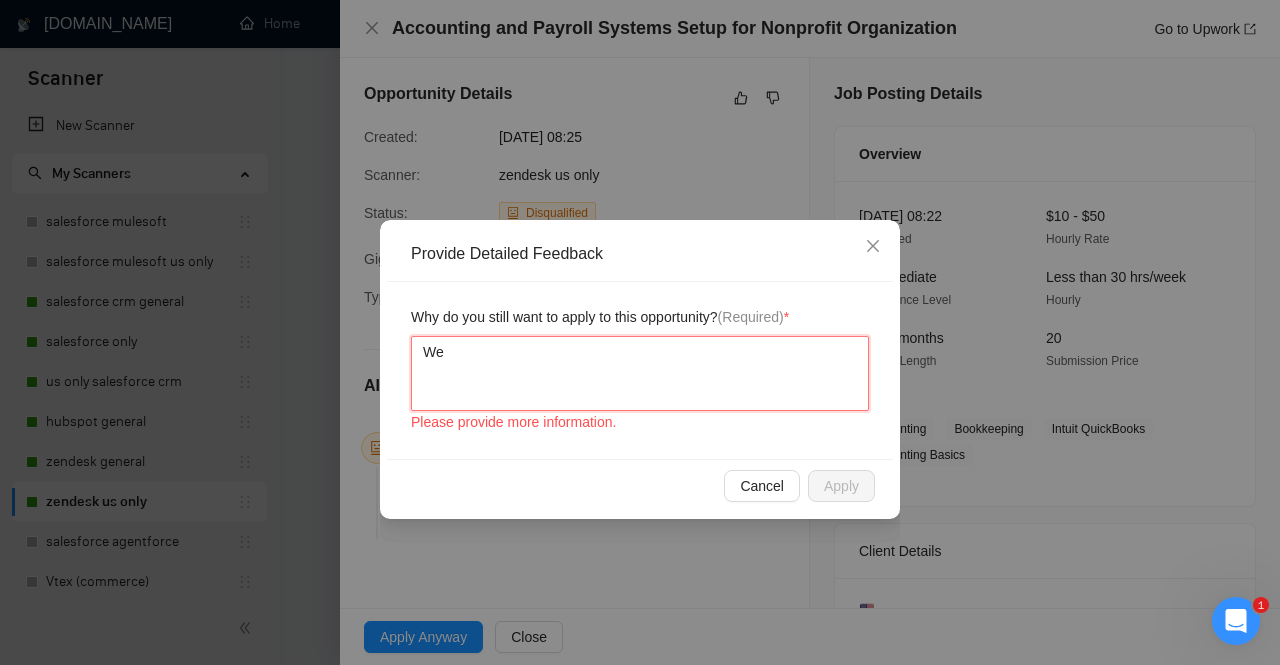 type 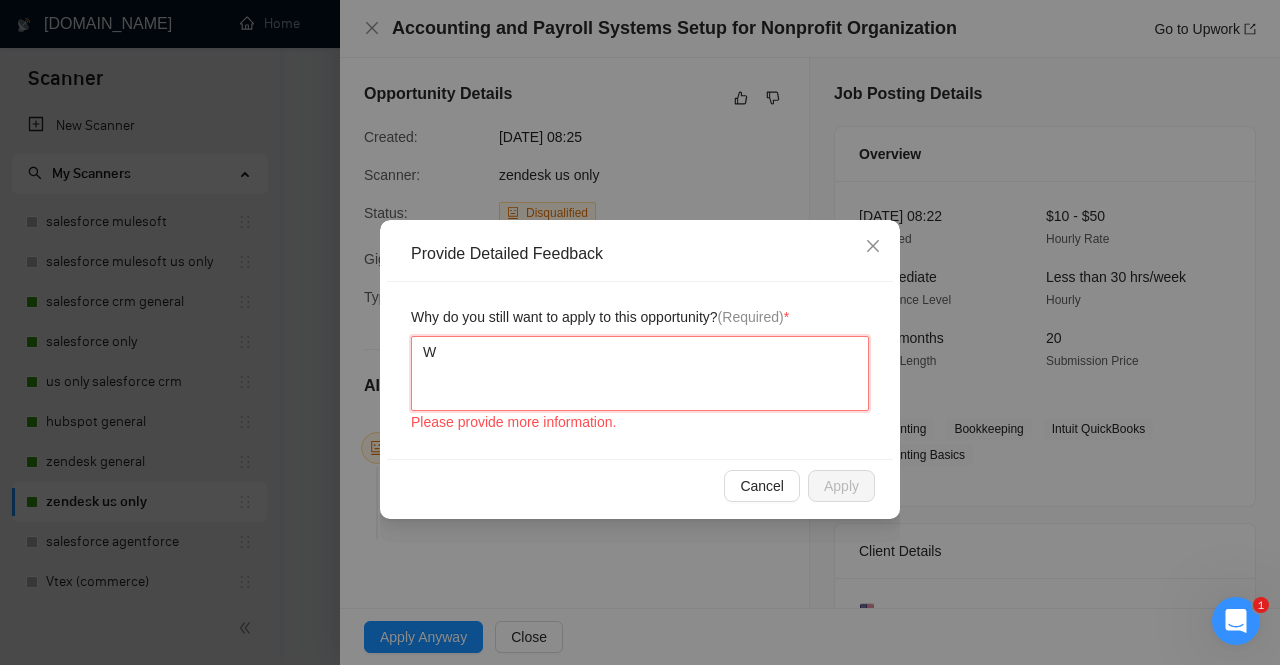 type 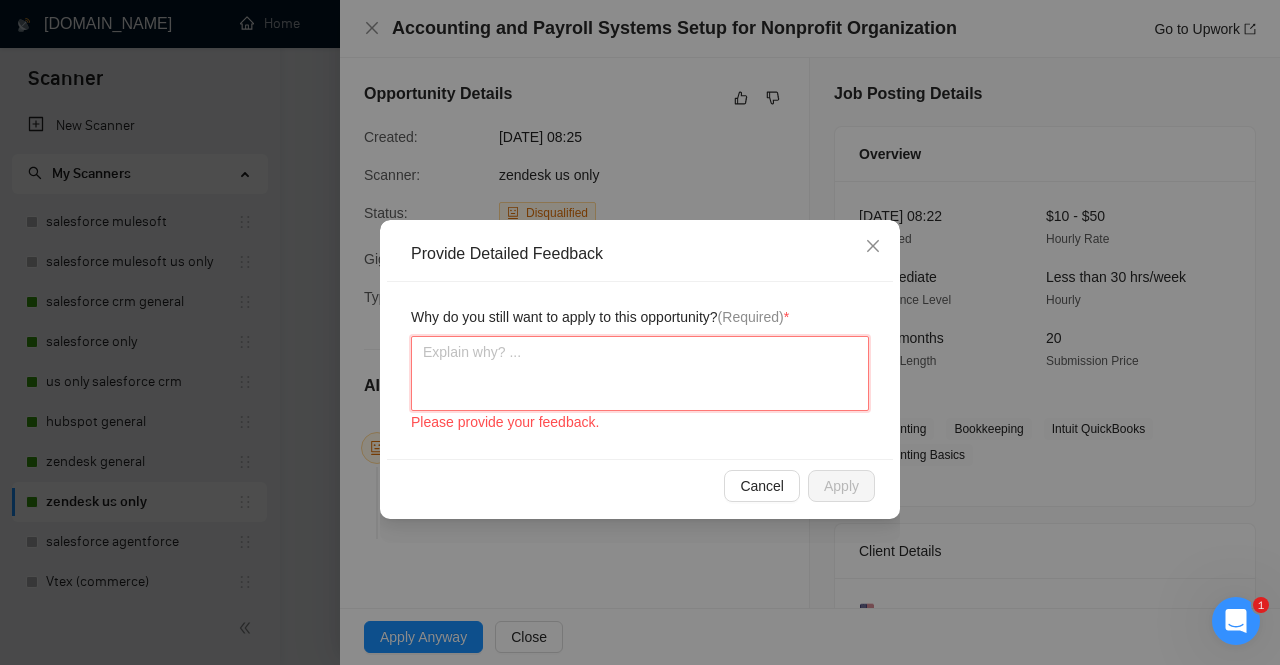 type 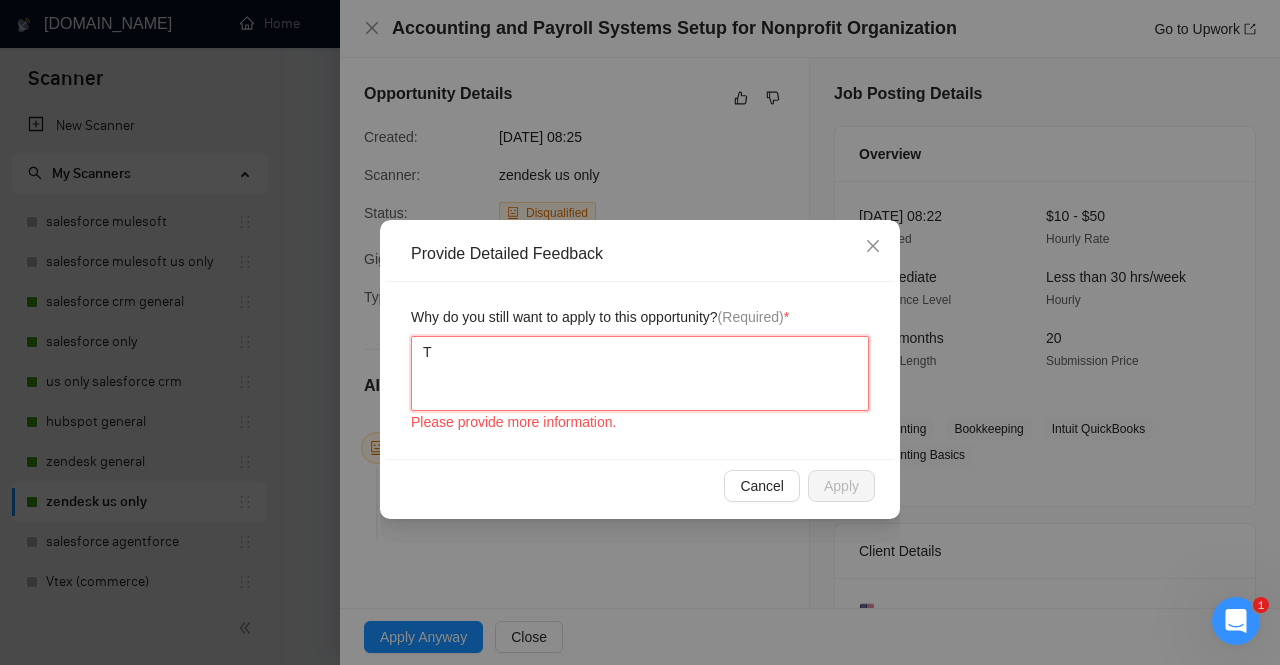 type 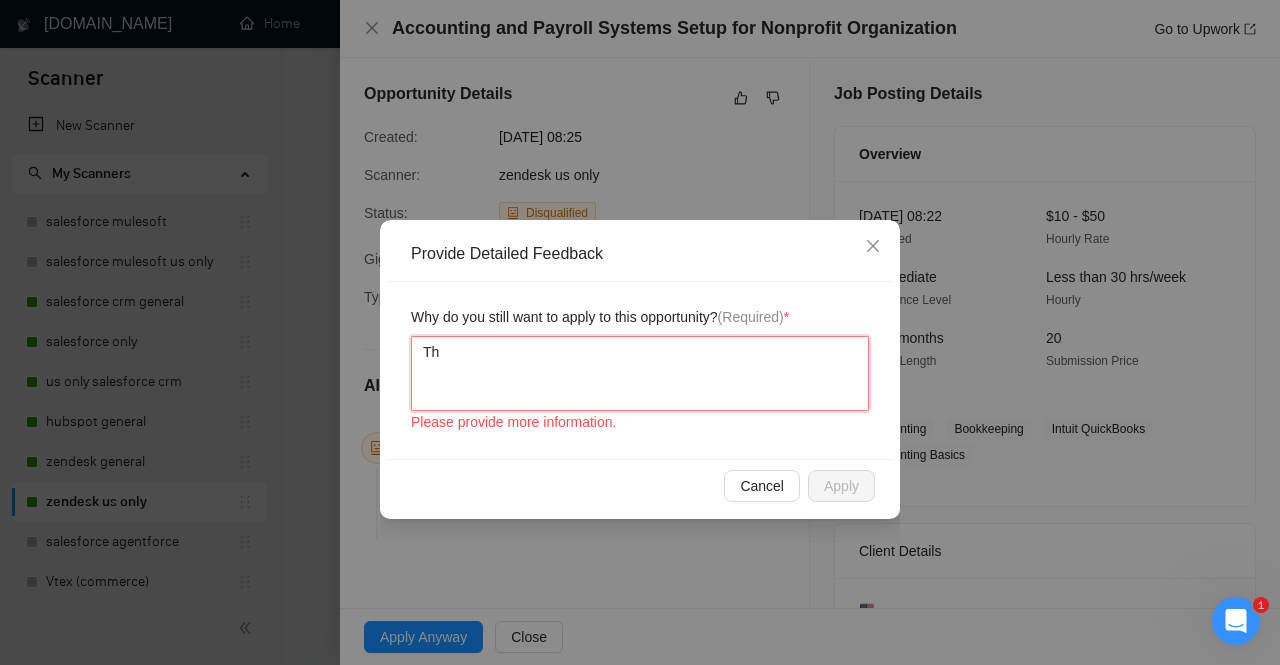 type 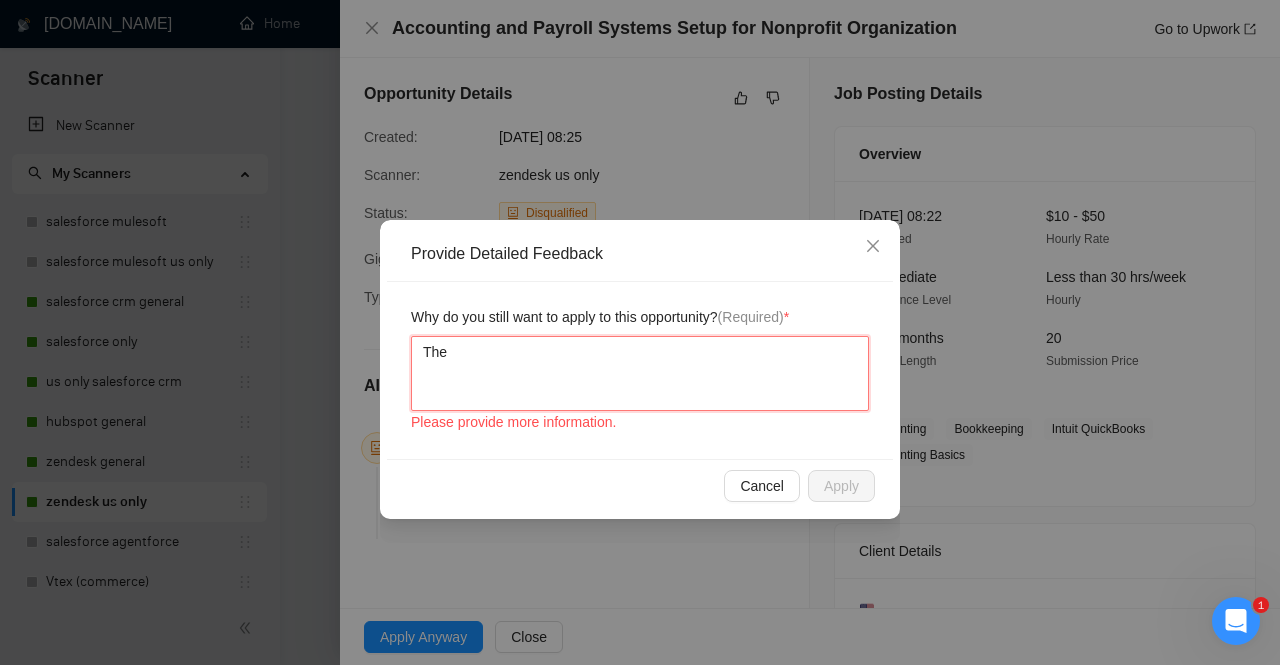 type 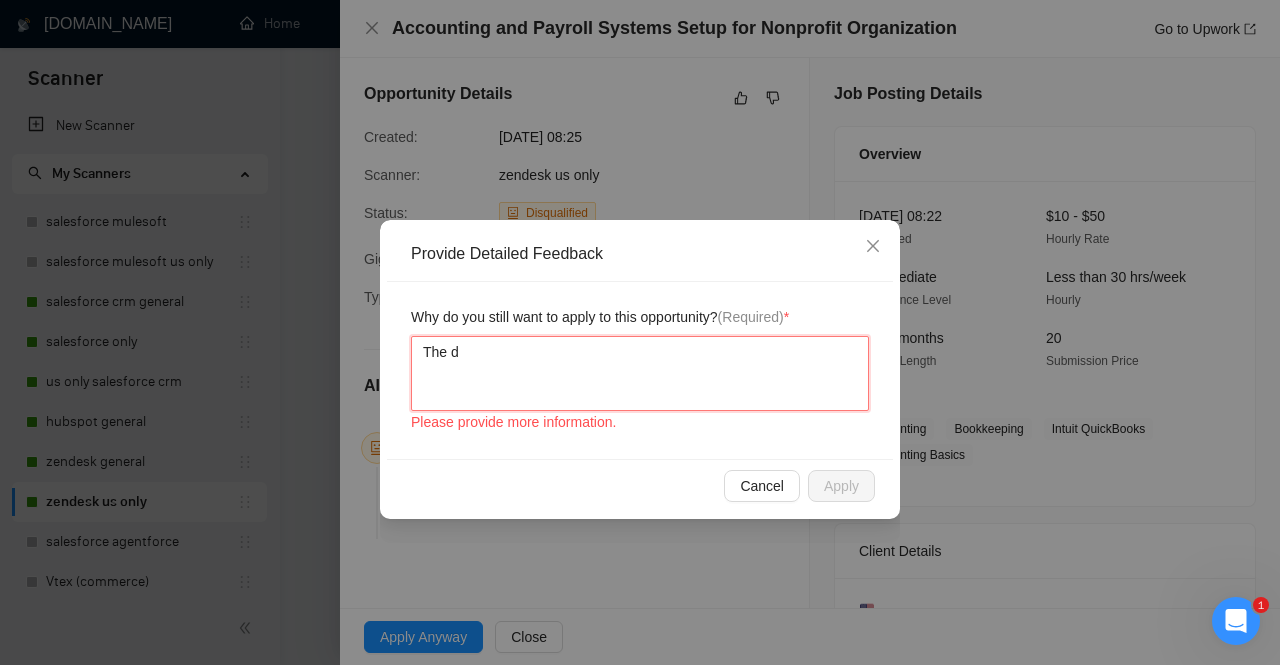 type 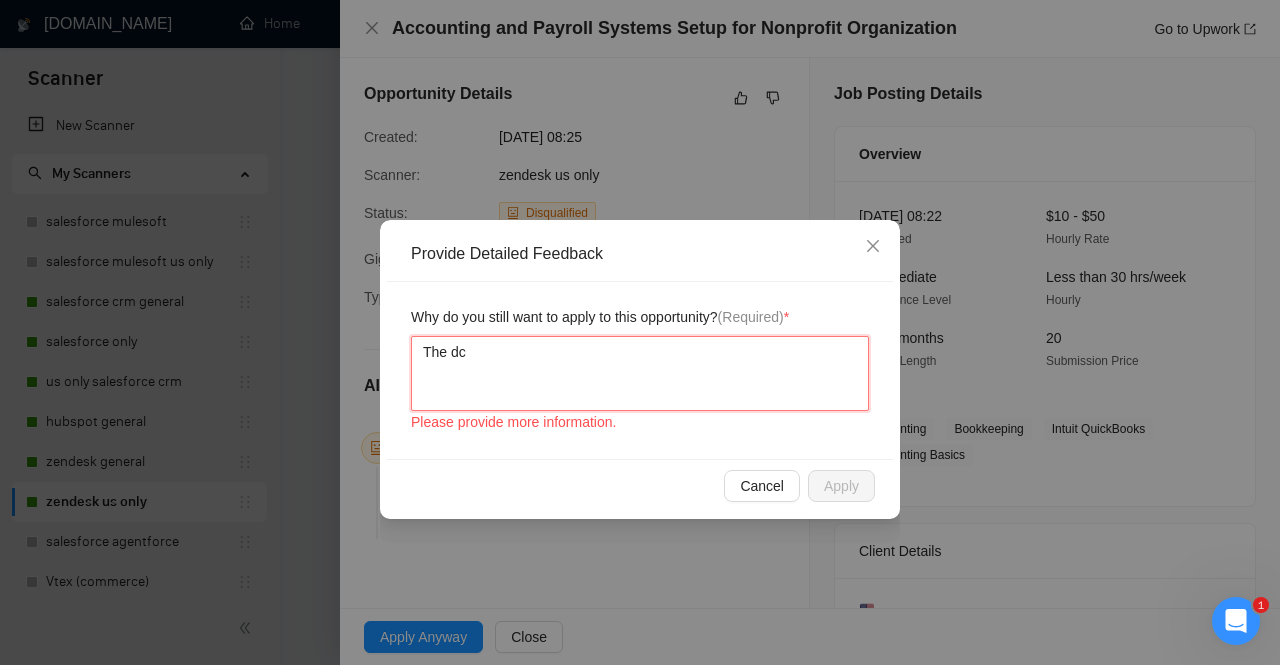 type 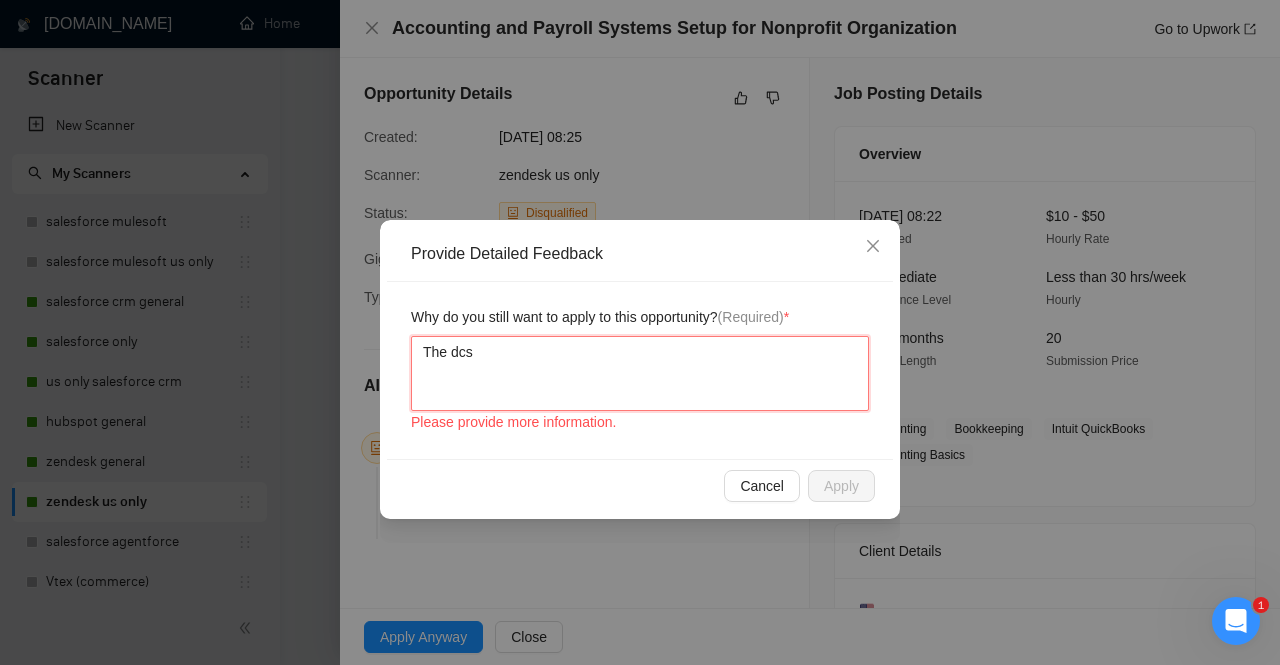 type 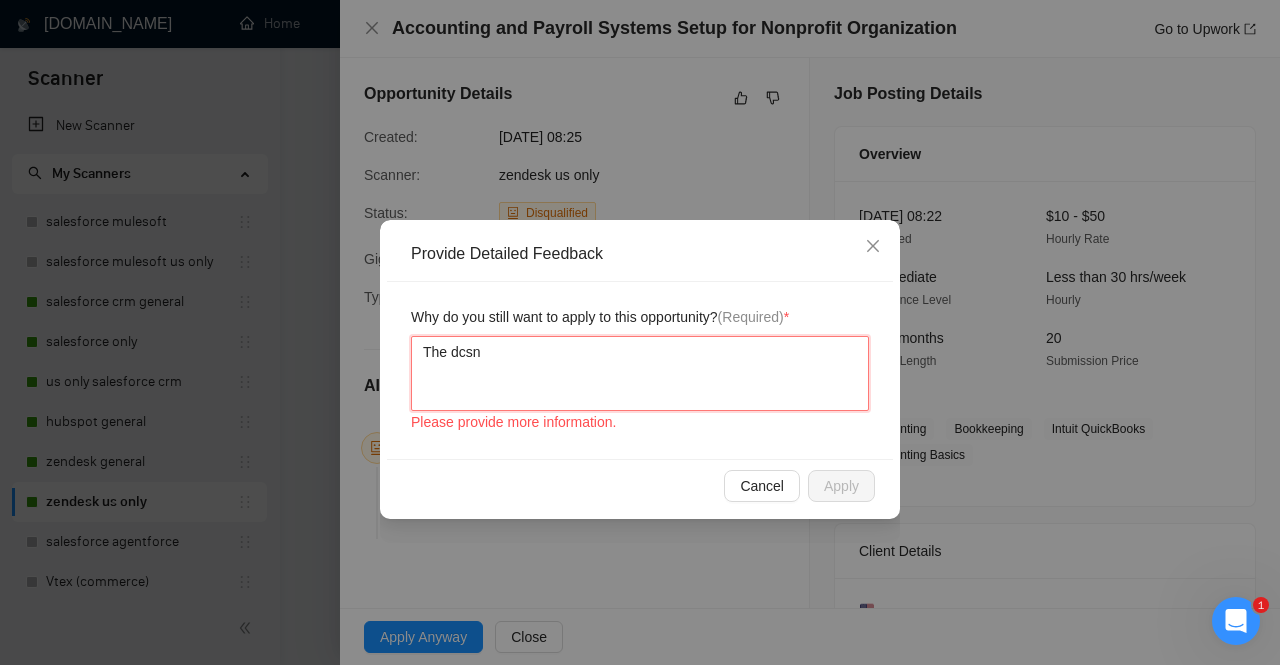 type 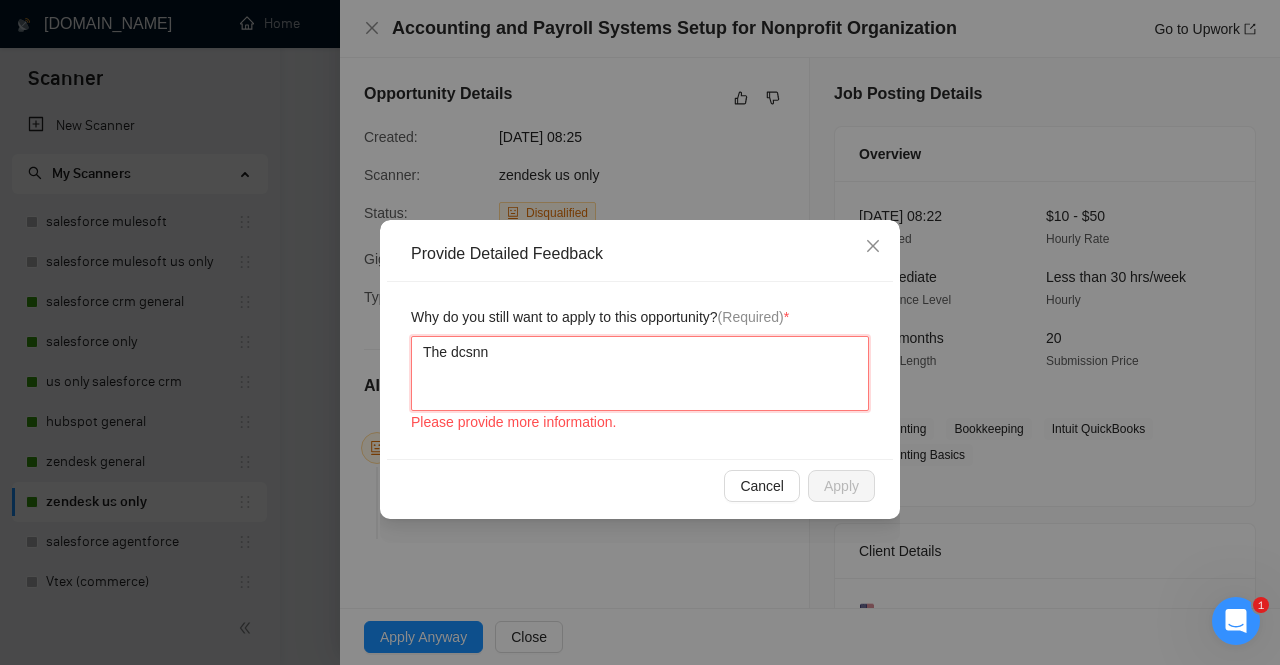 type 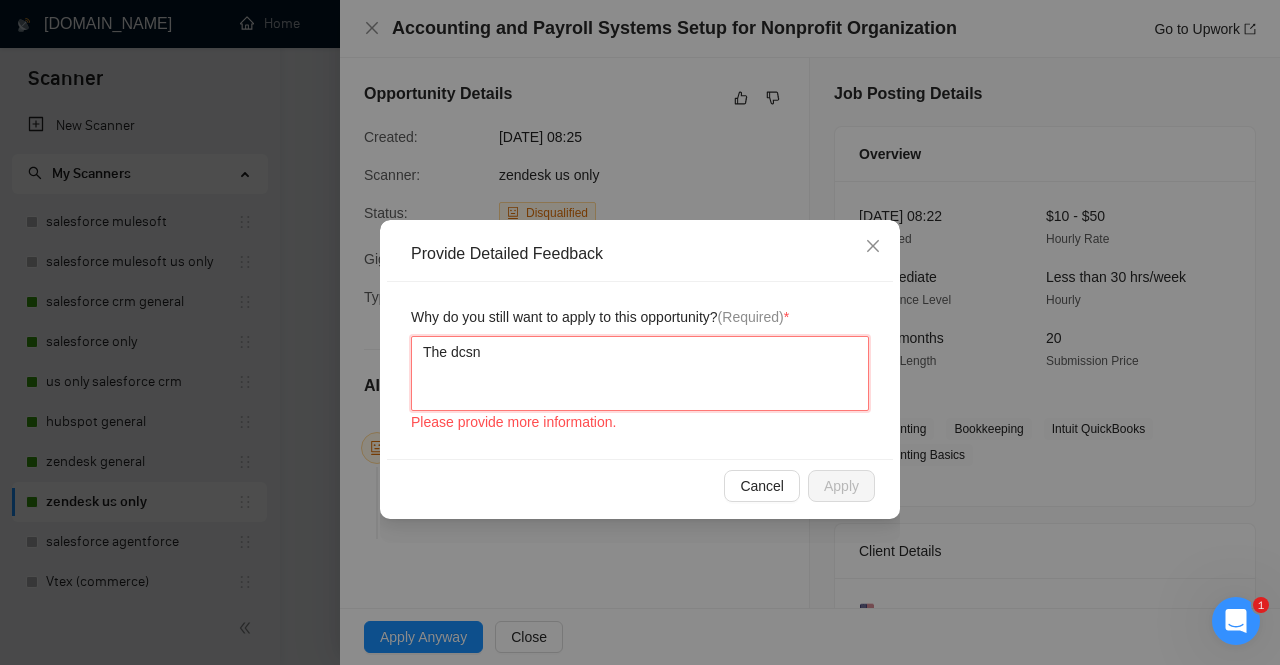 type 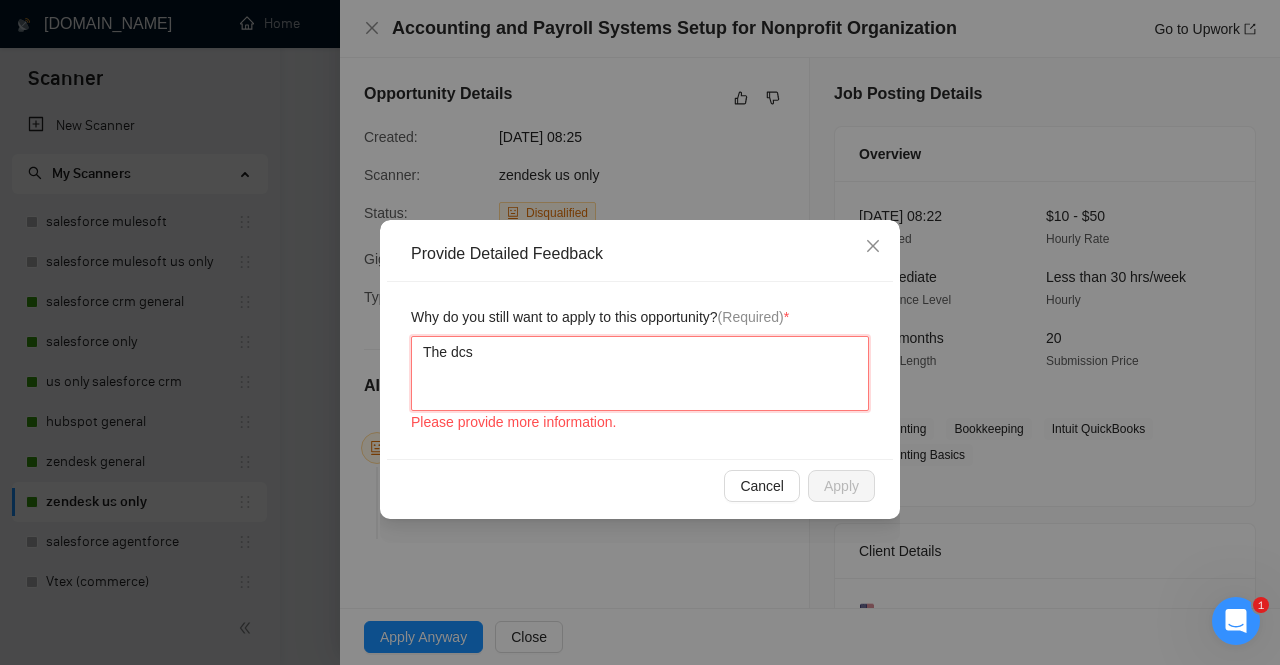 type 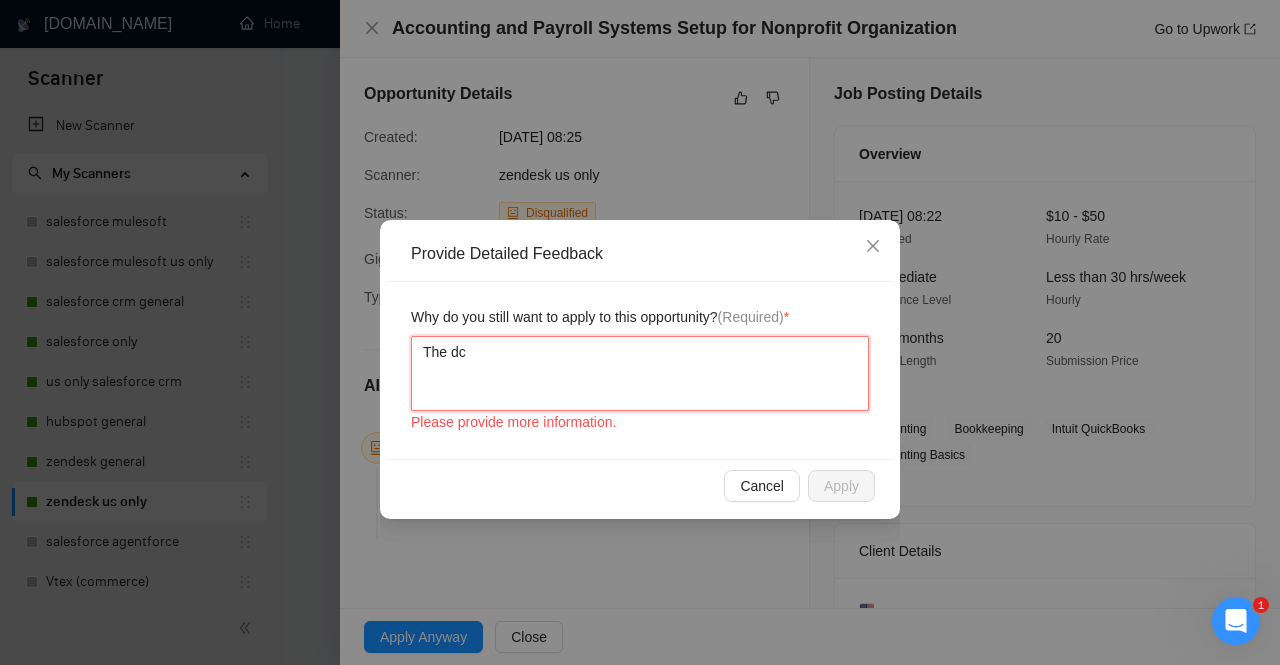 type 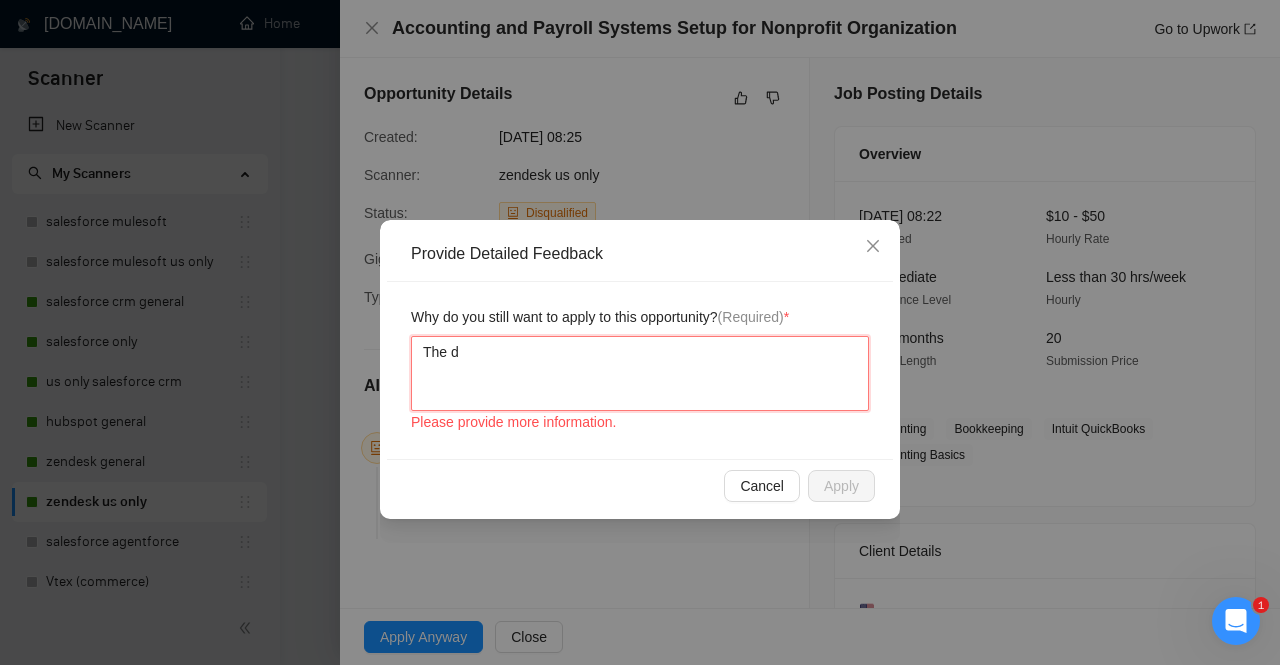 type 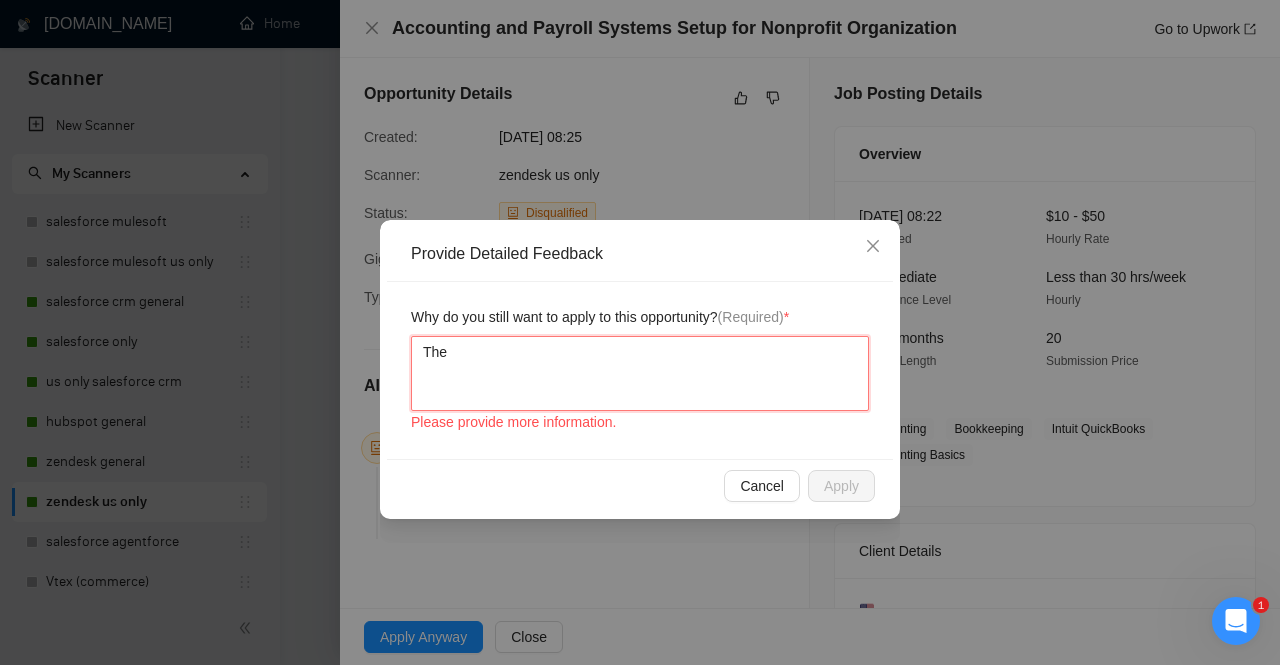 type 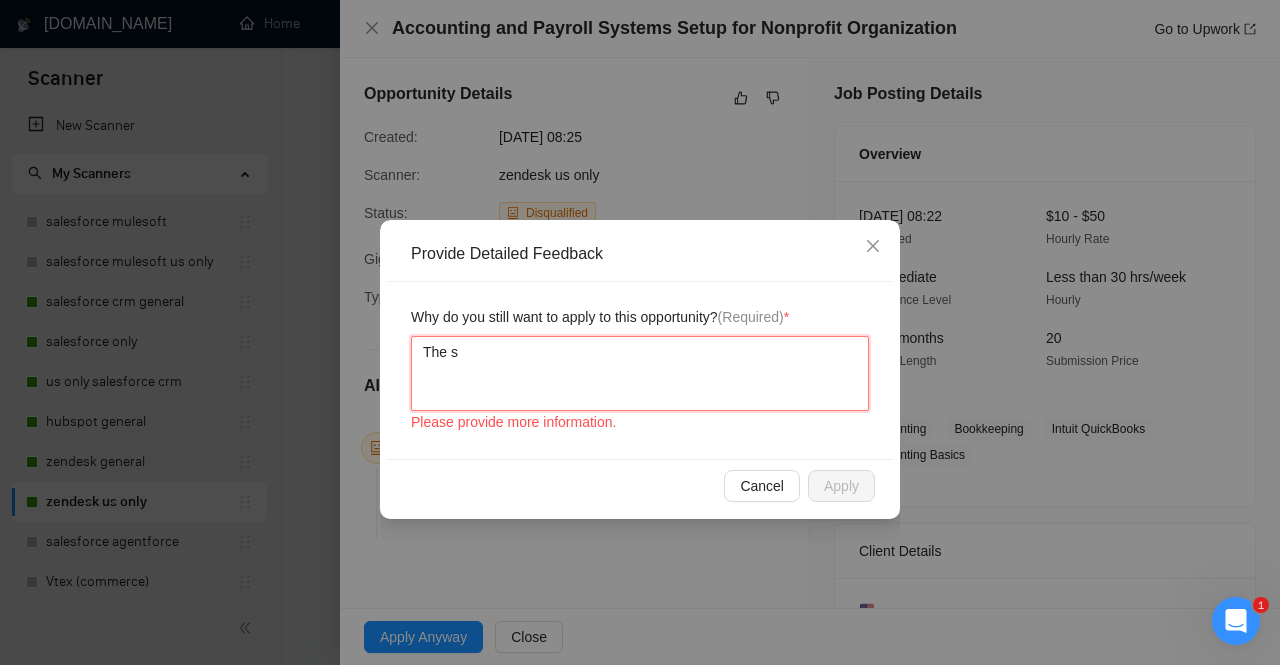 type 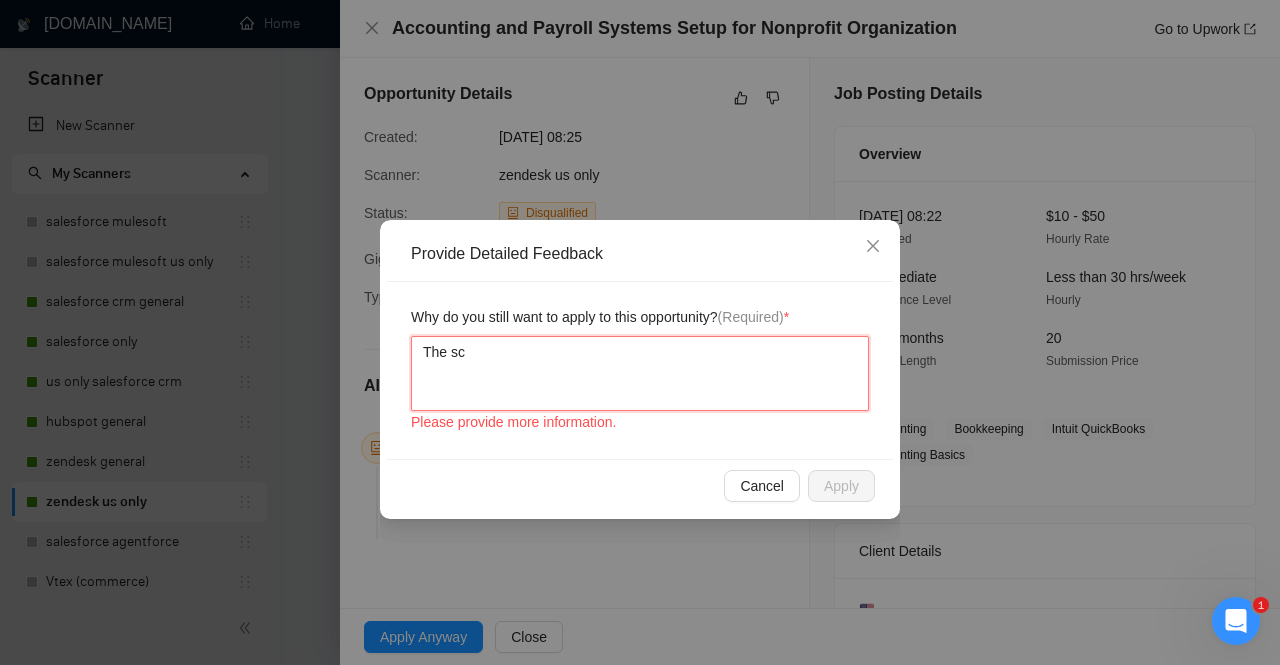 type 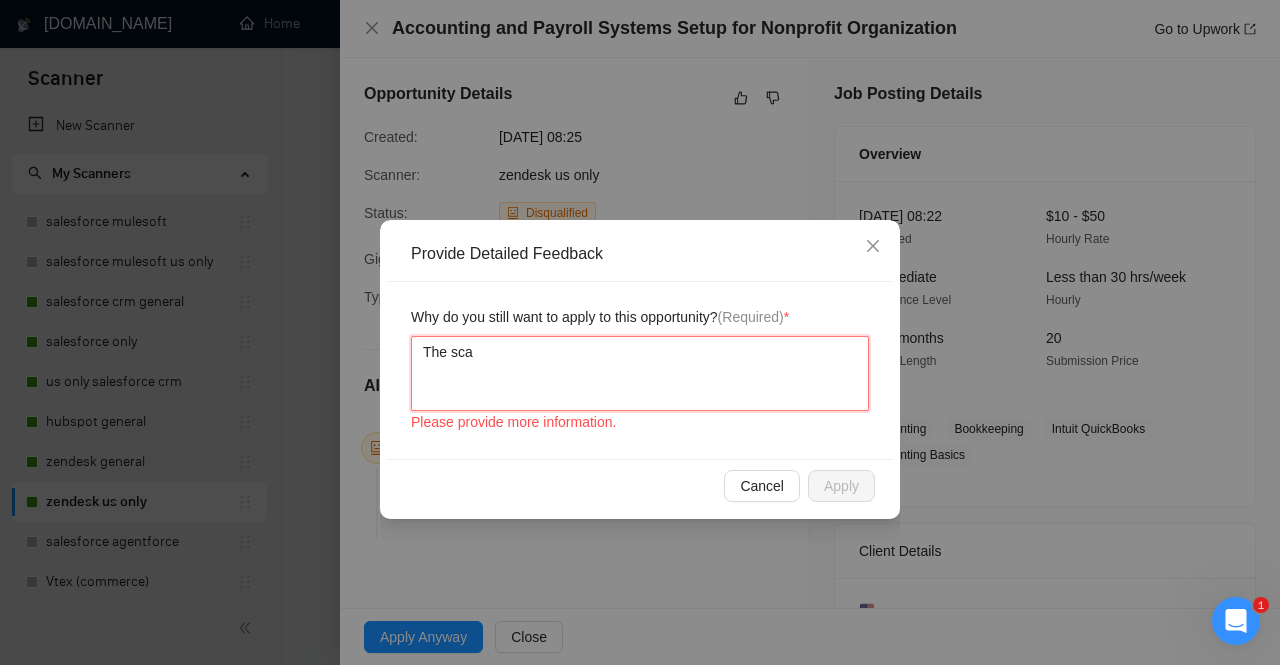 type 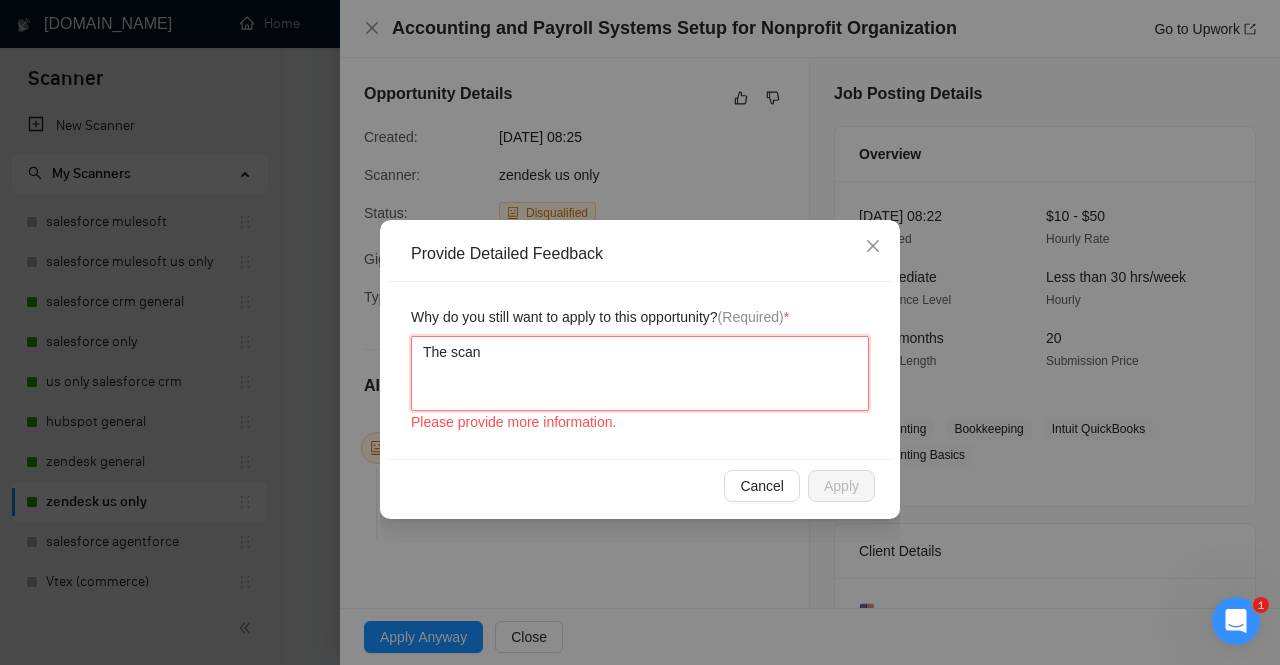 type 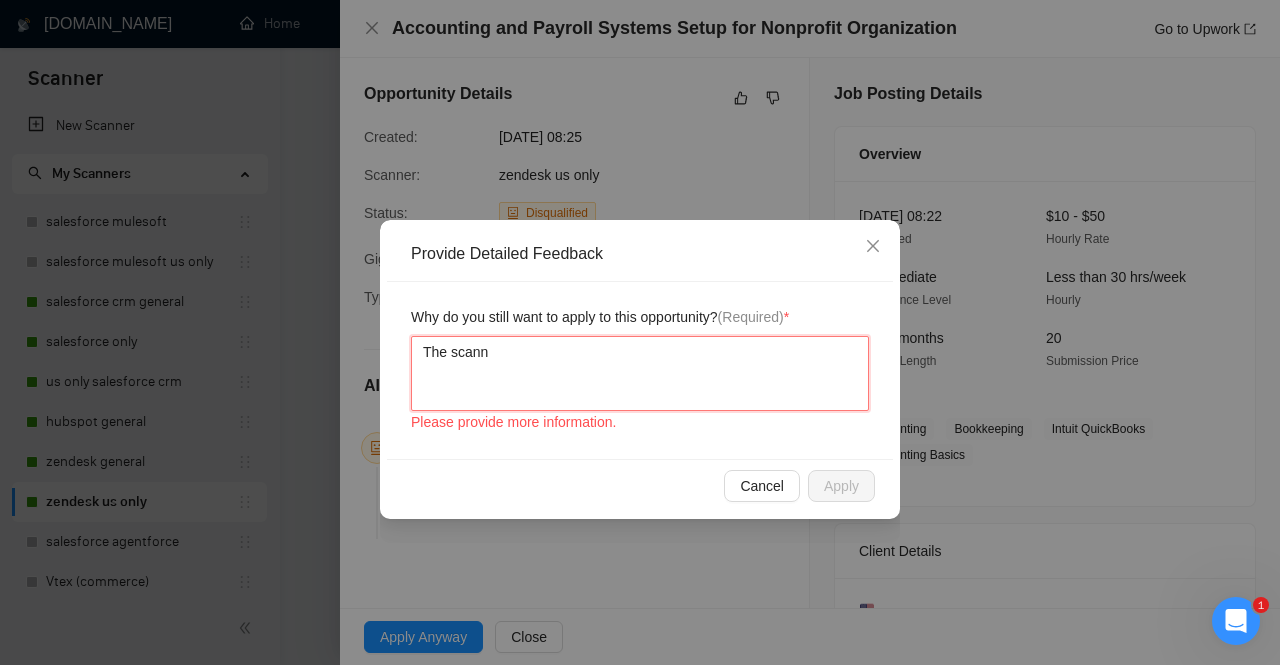 type 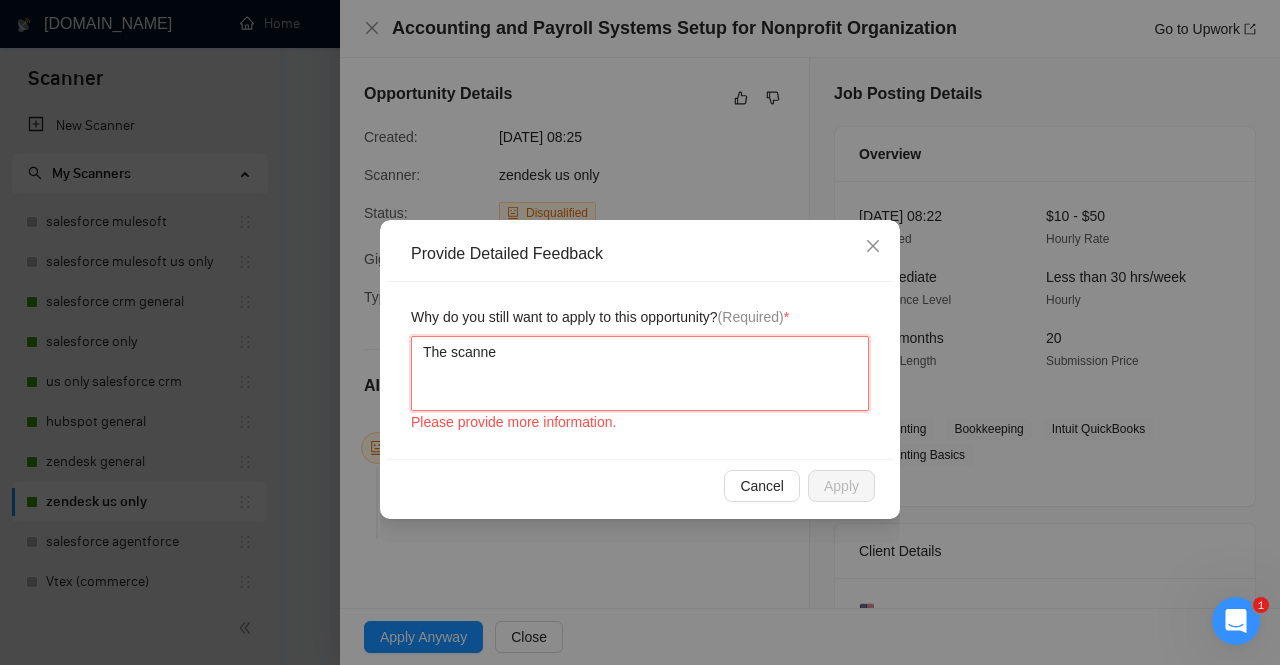 type 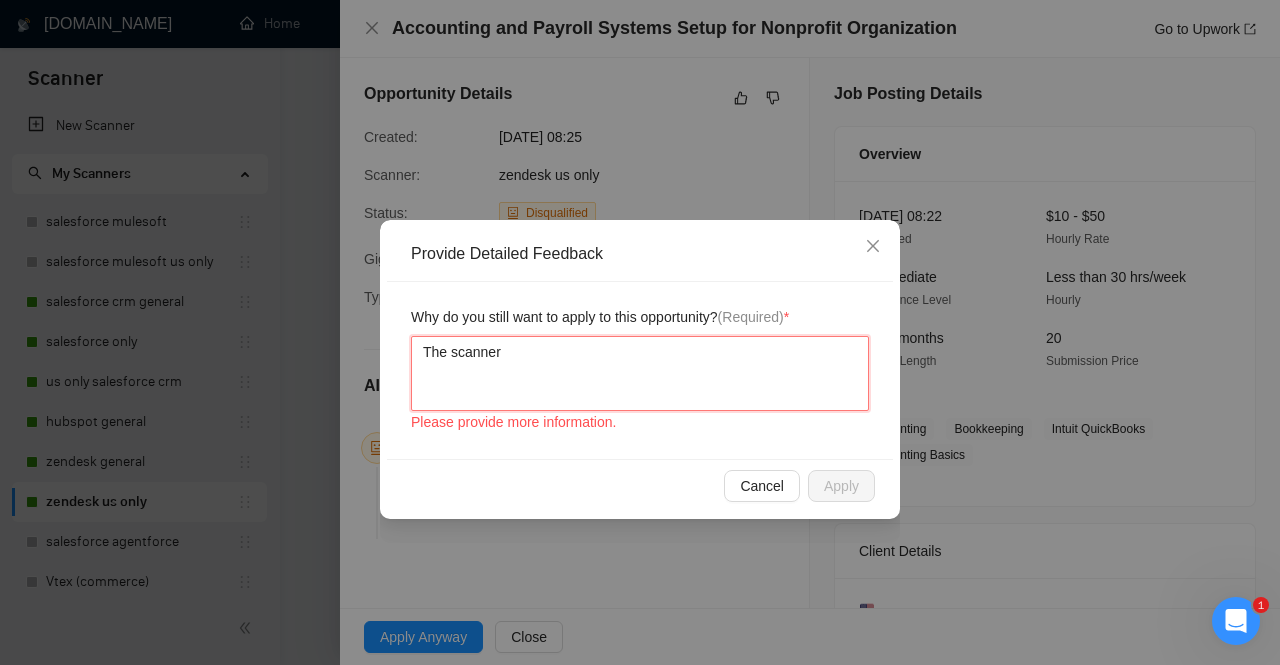 type 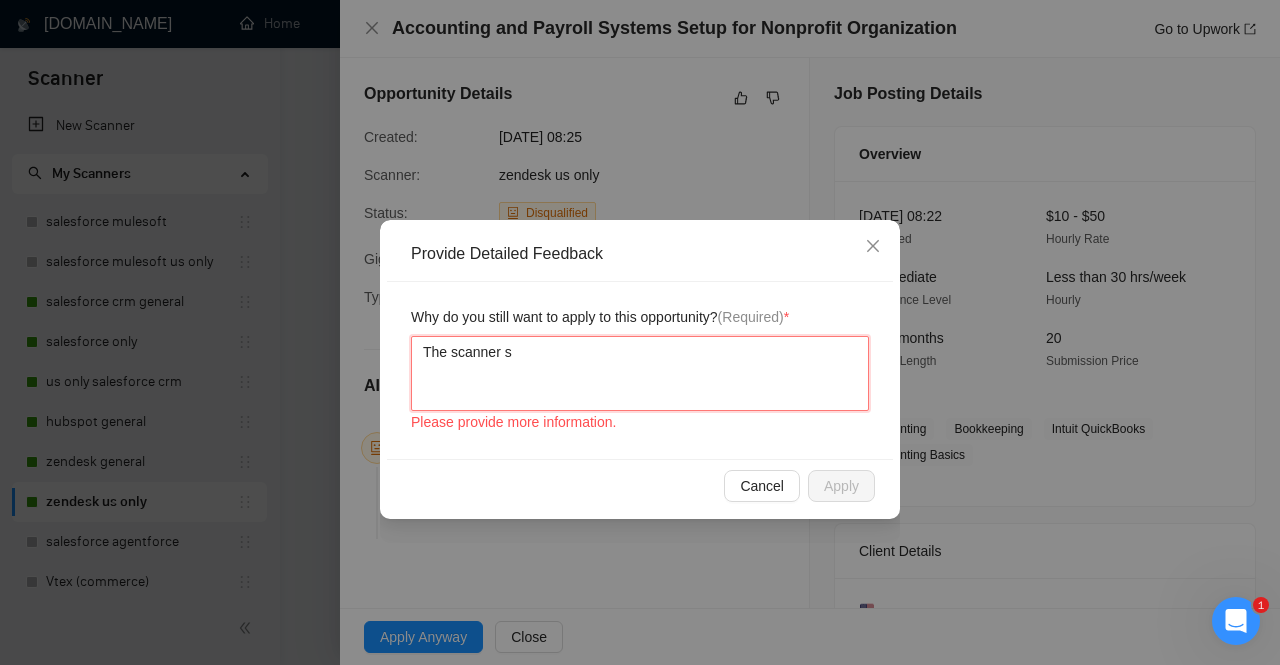 type 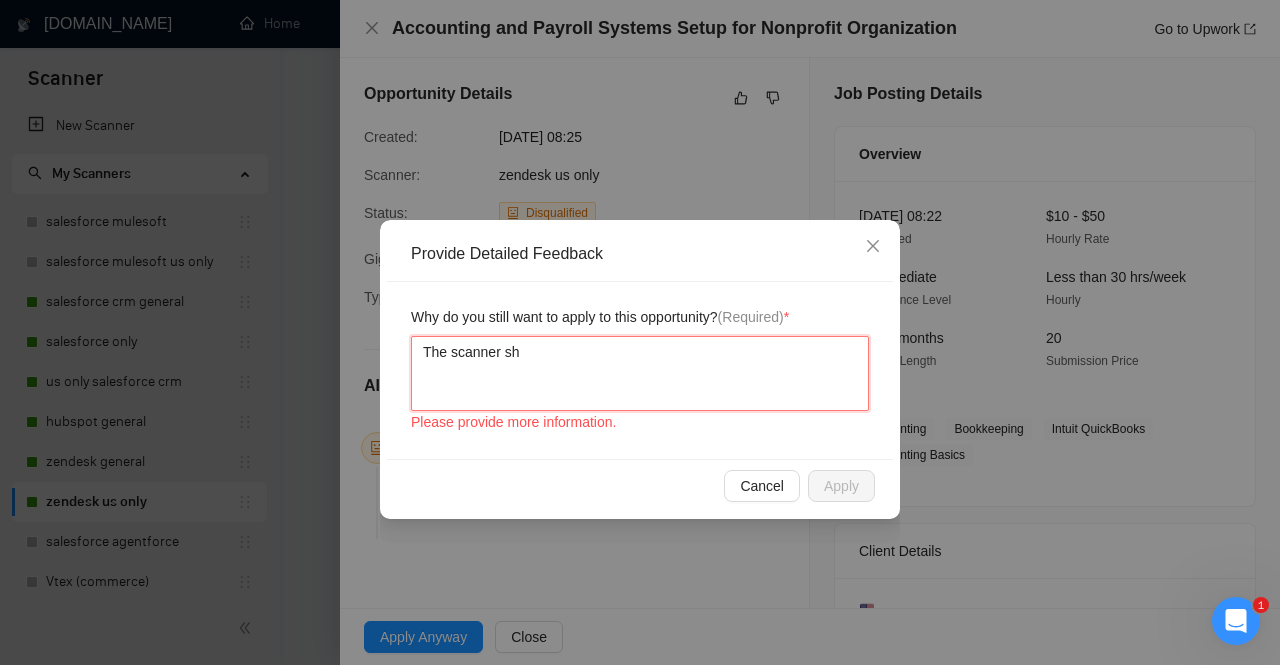 type 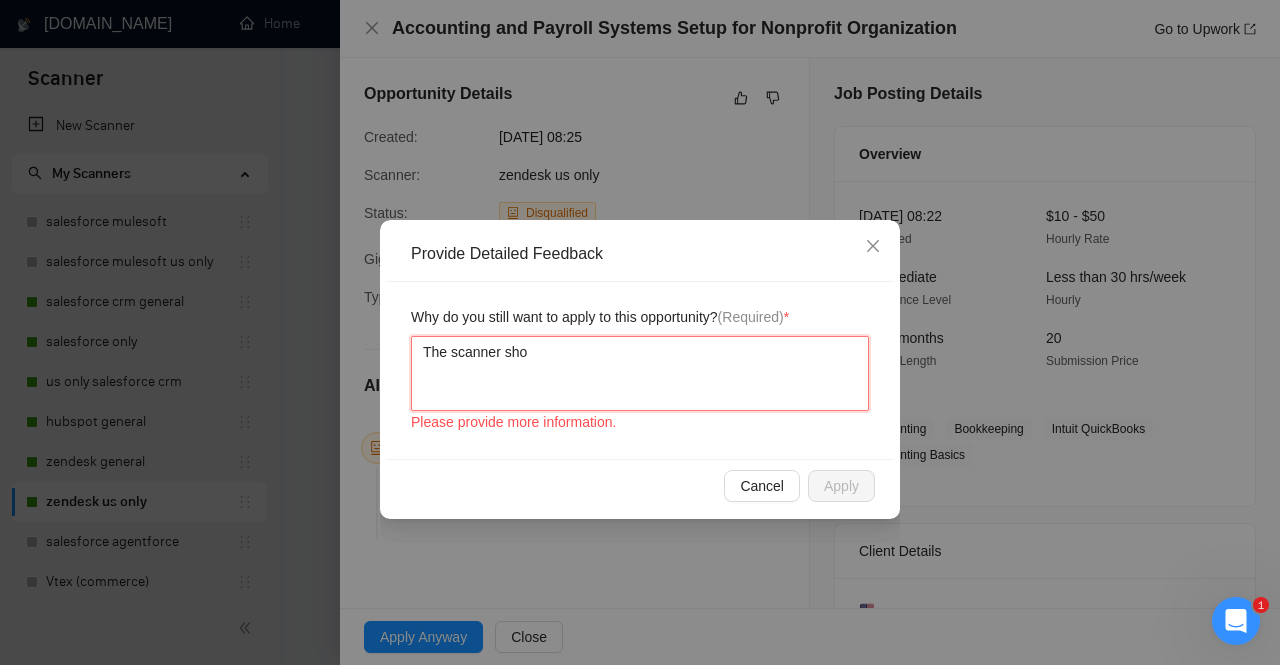 type 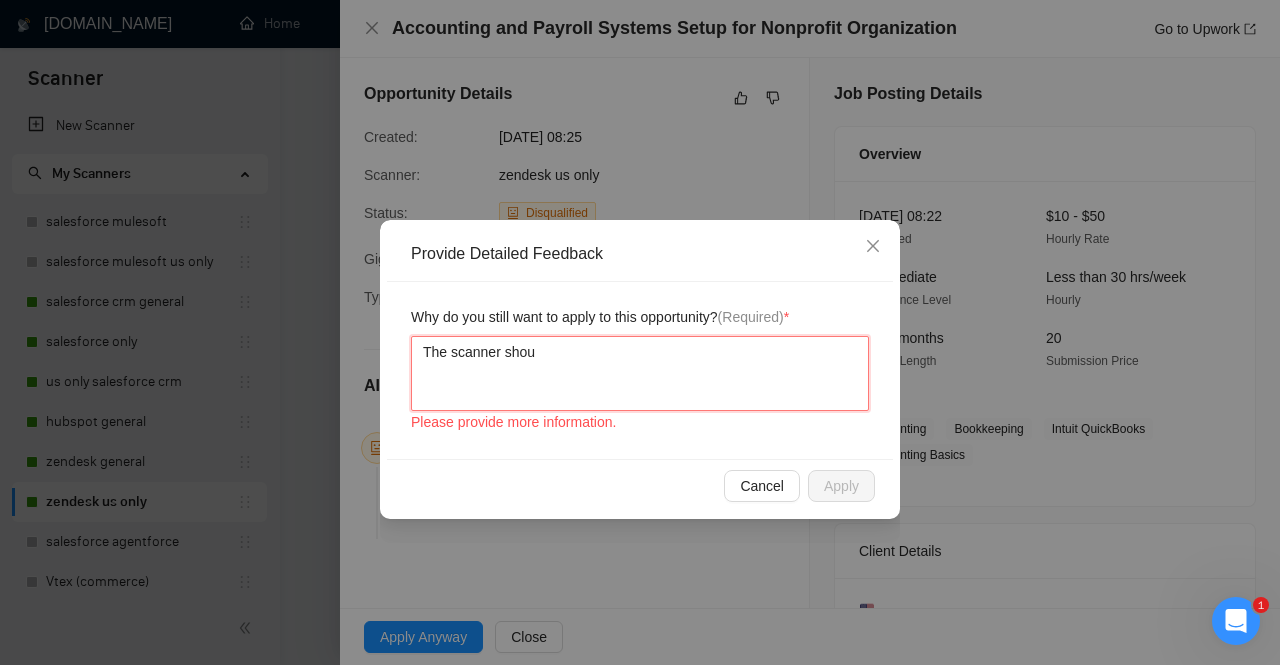 type 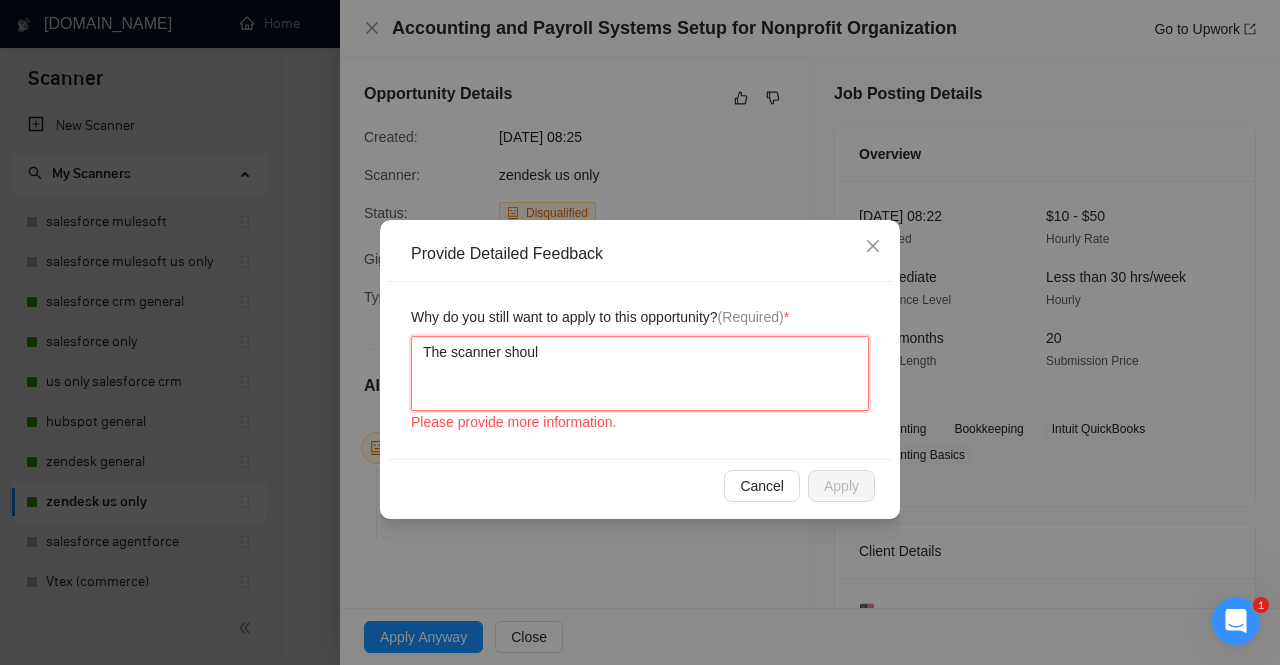 type 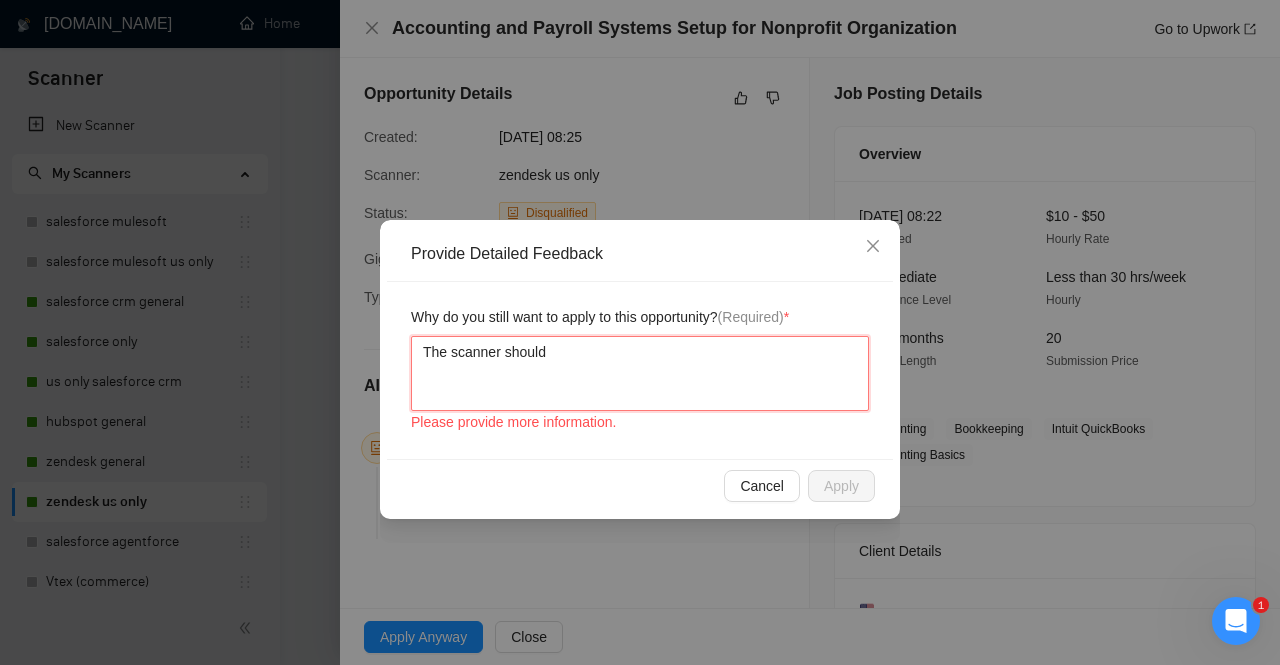 type 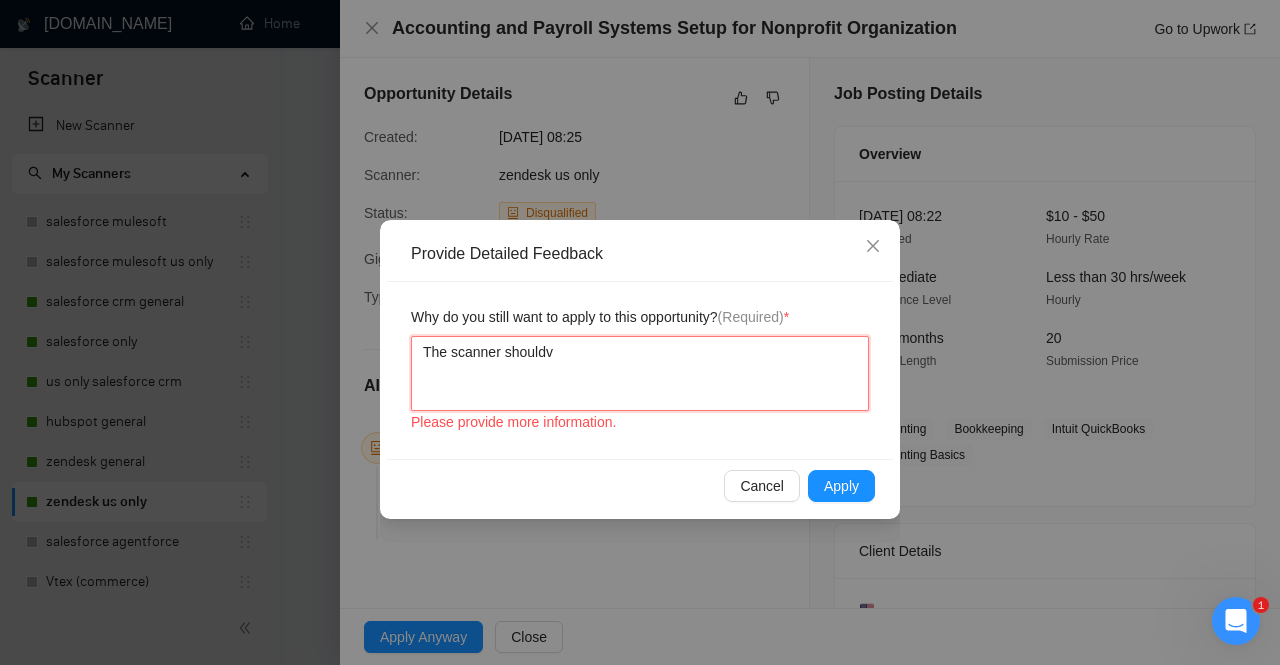 type 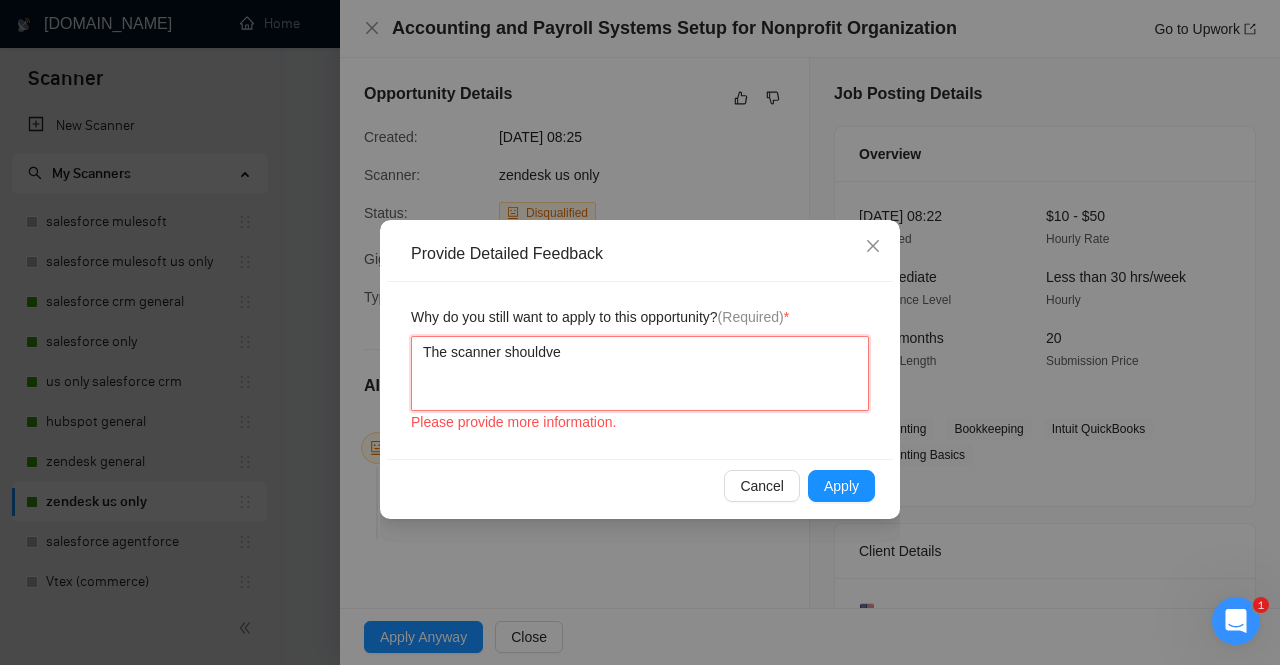 type 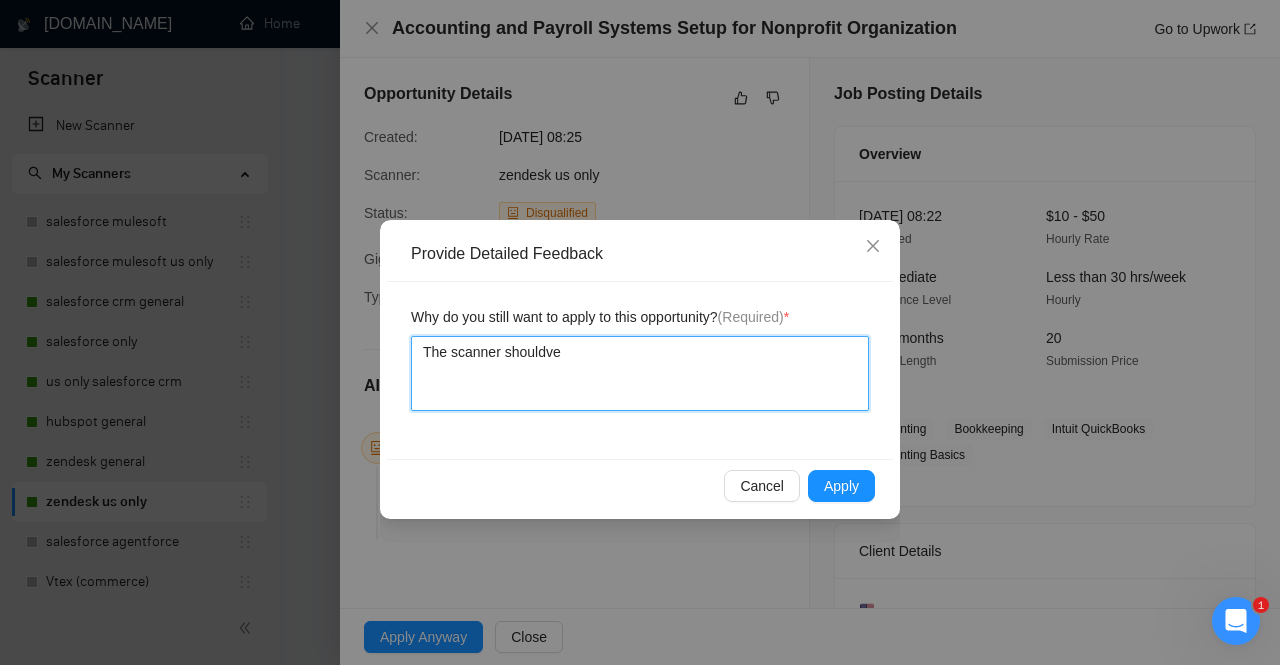 type 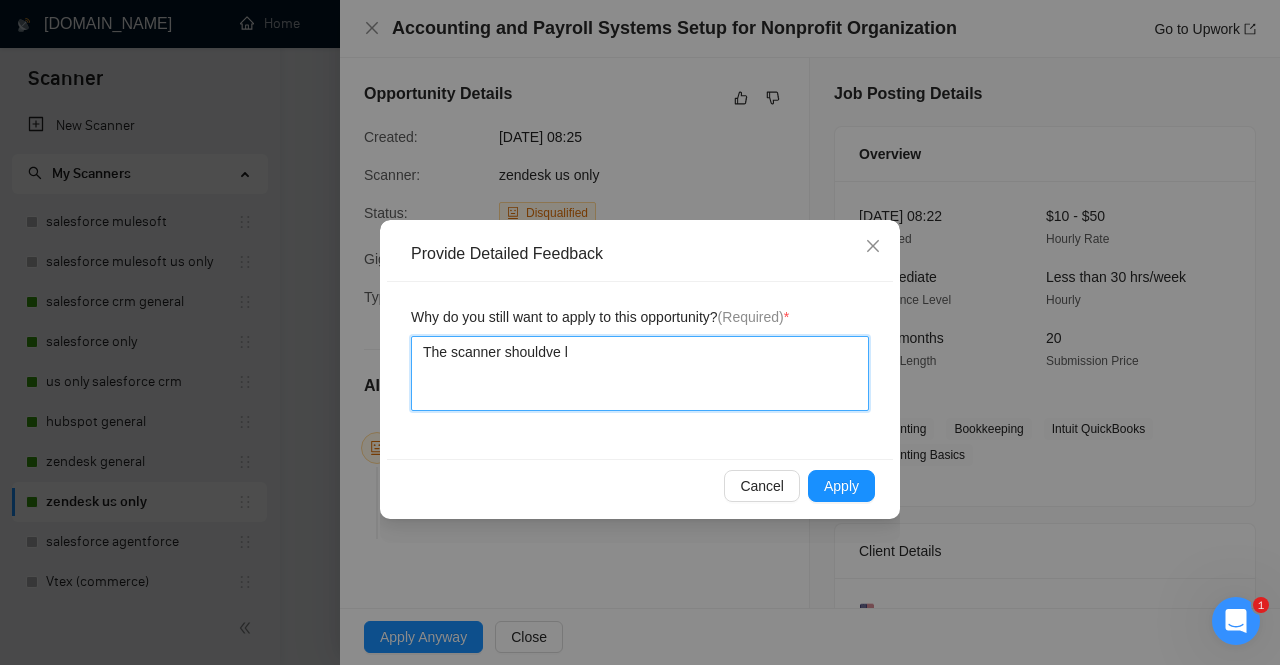 type 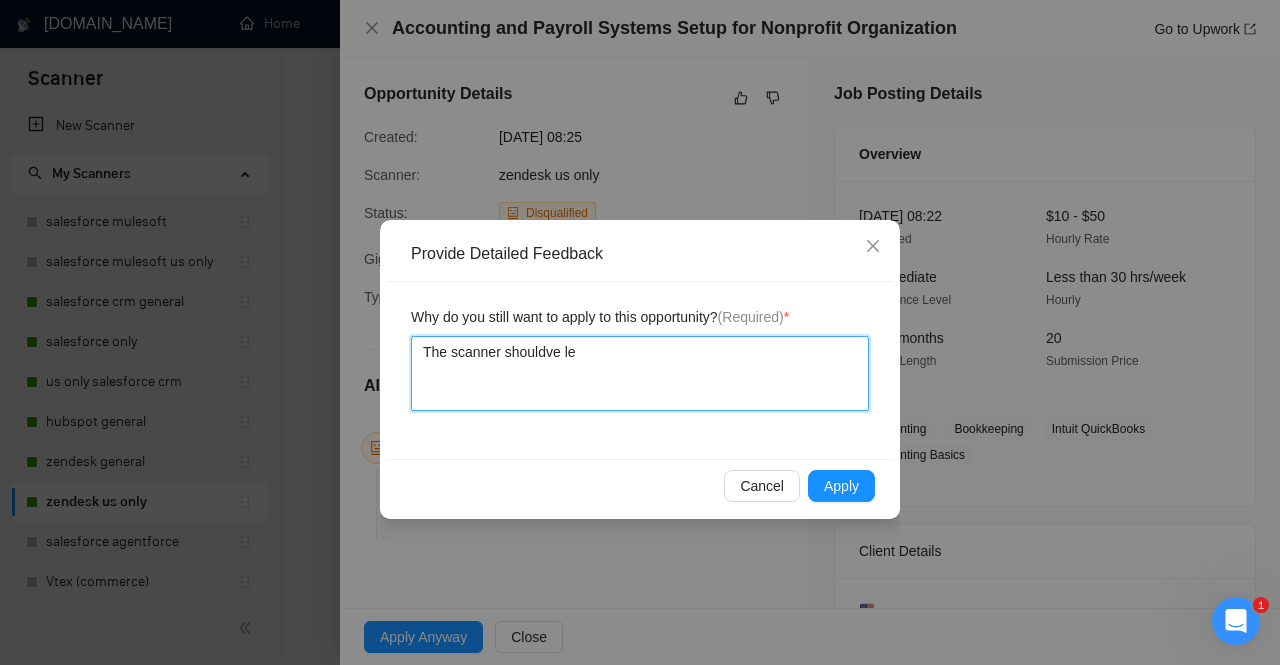type 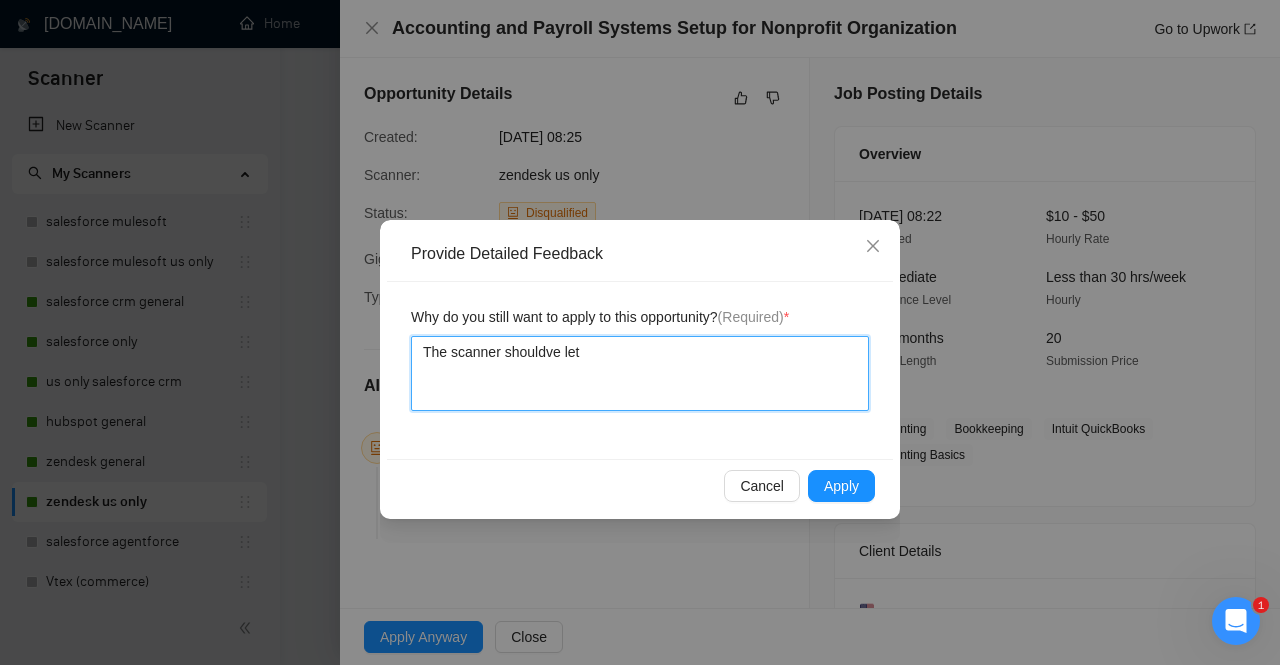 type 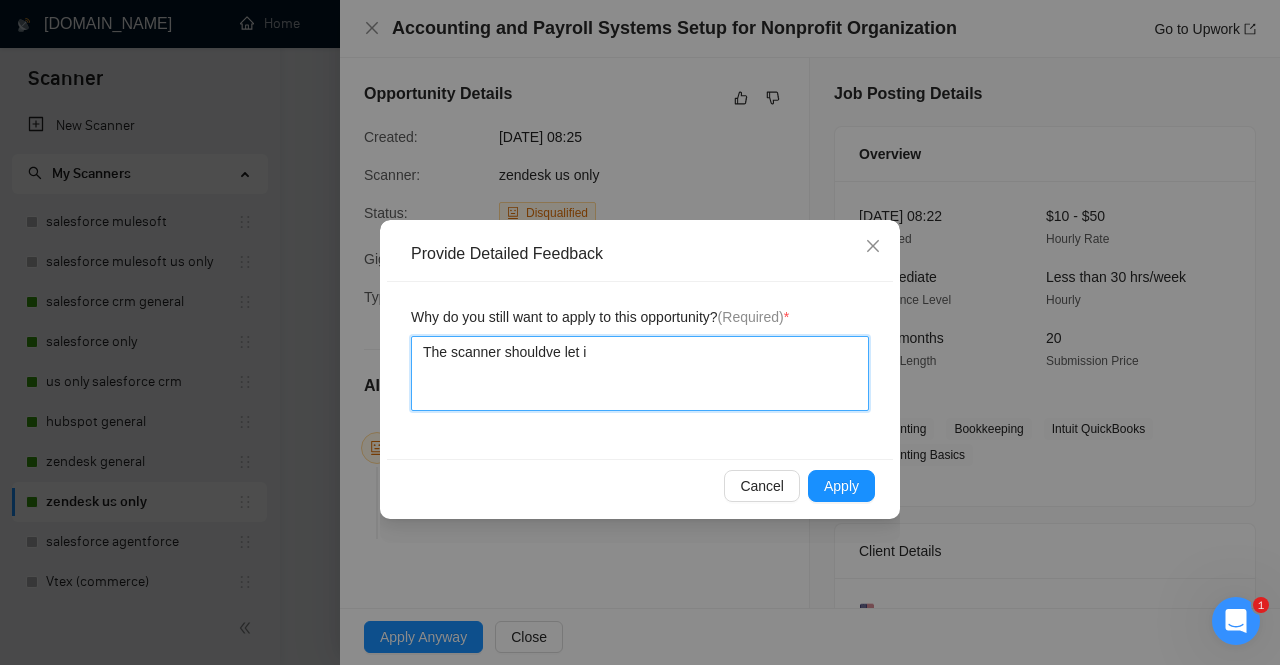 type on "The scanner shouldve let it" 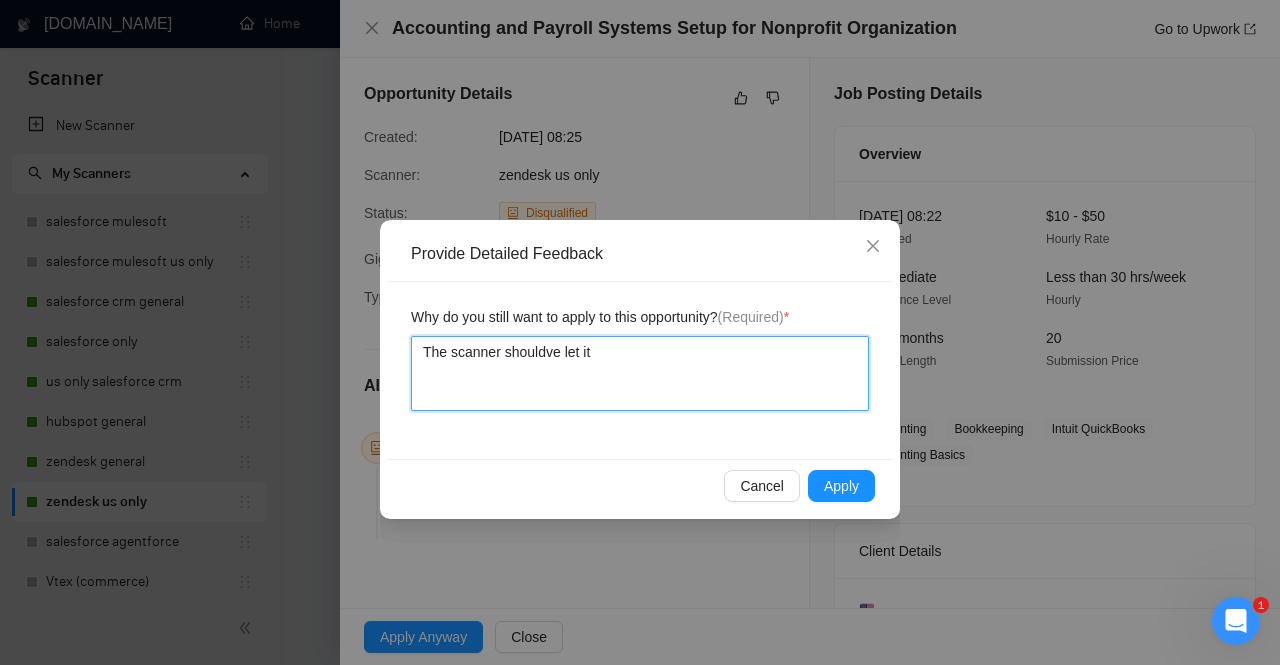 type 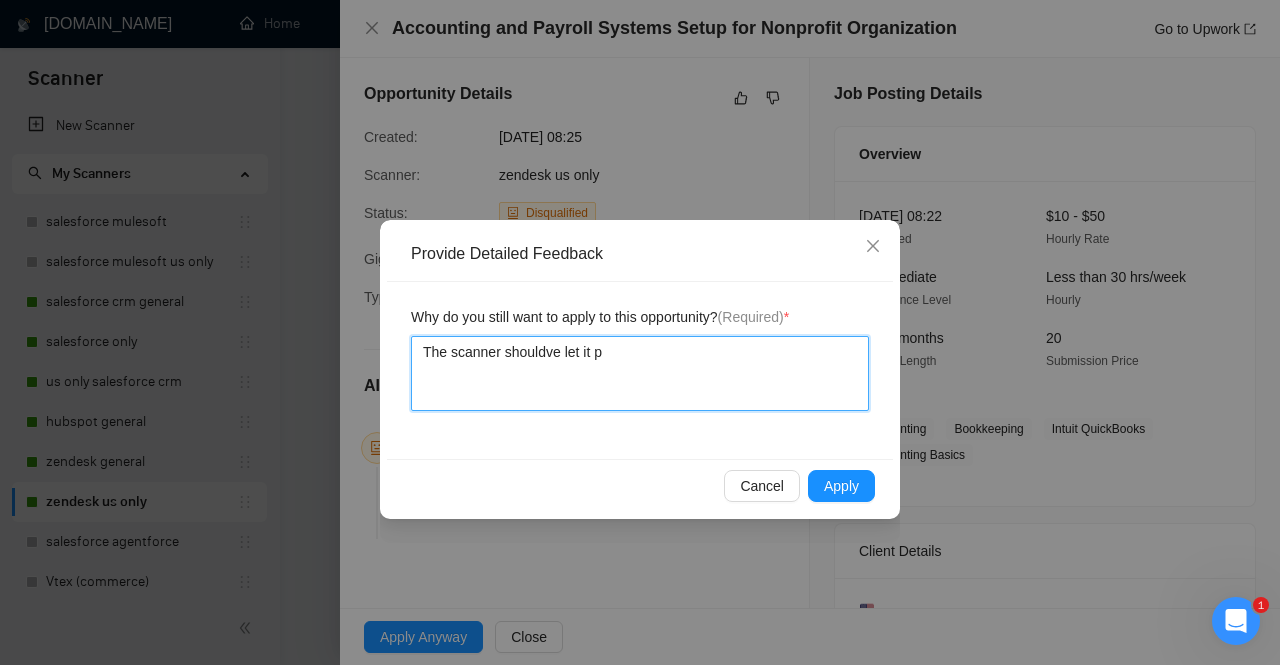 type 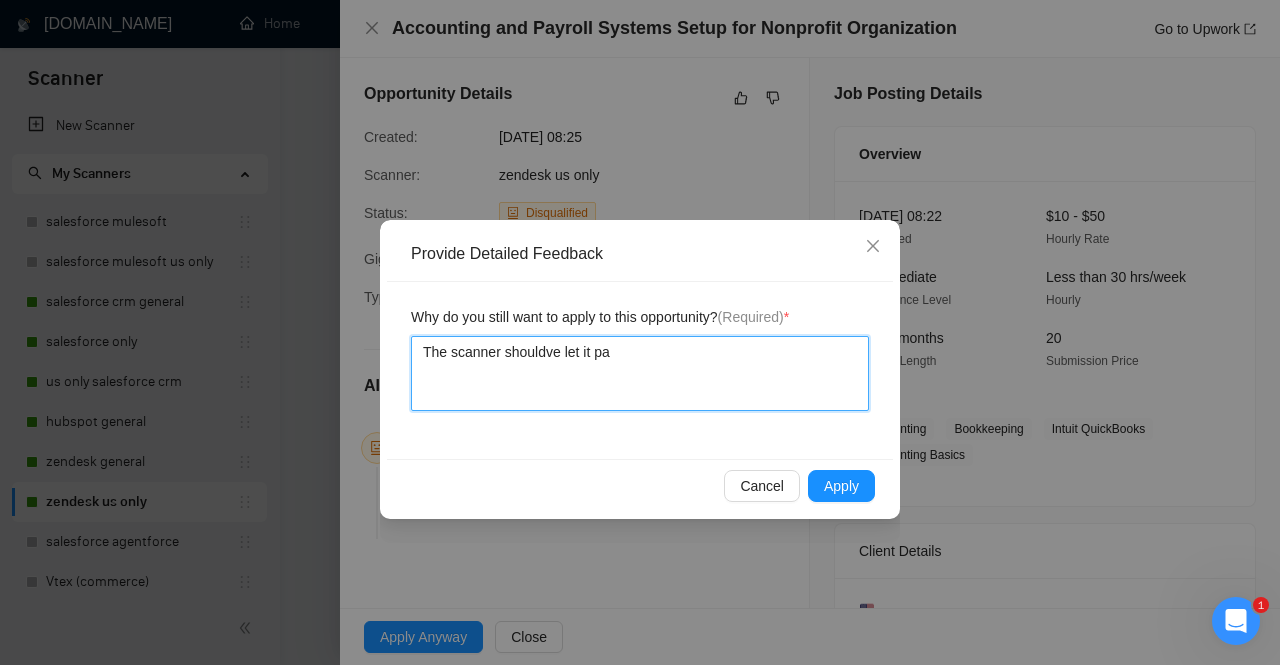 type 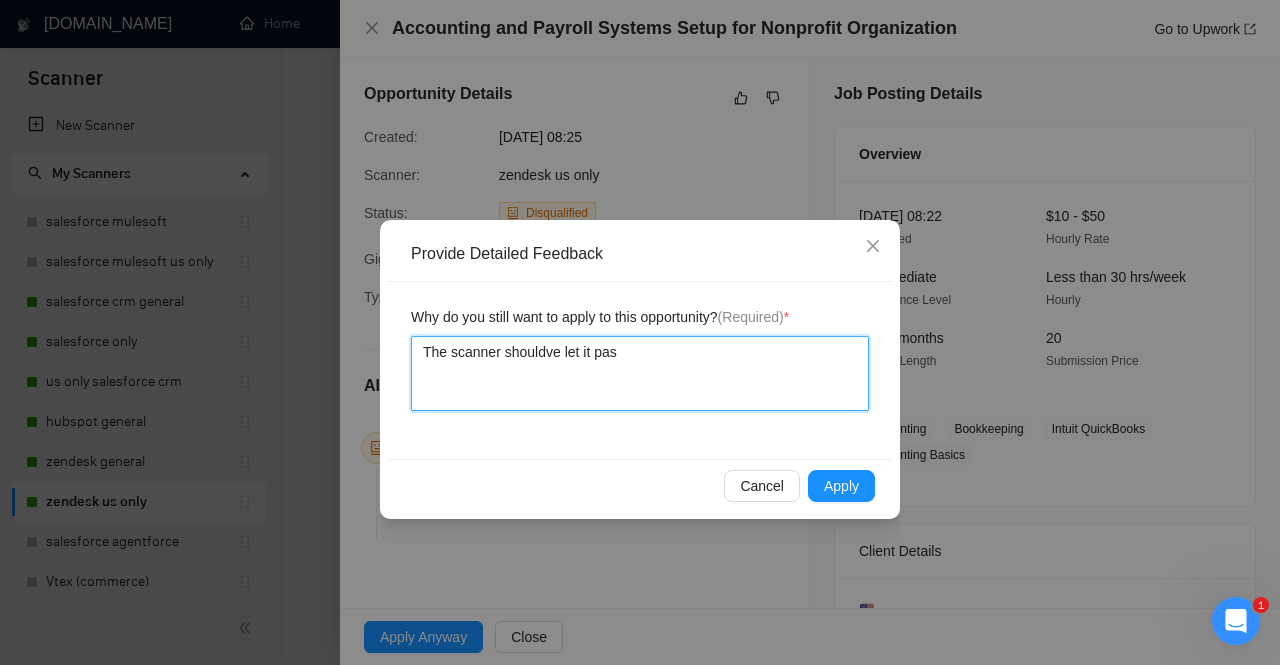 type 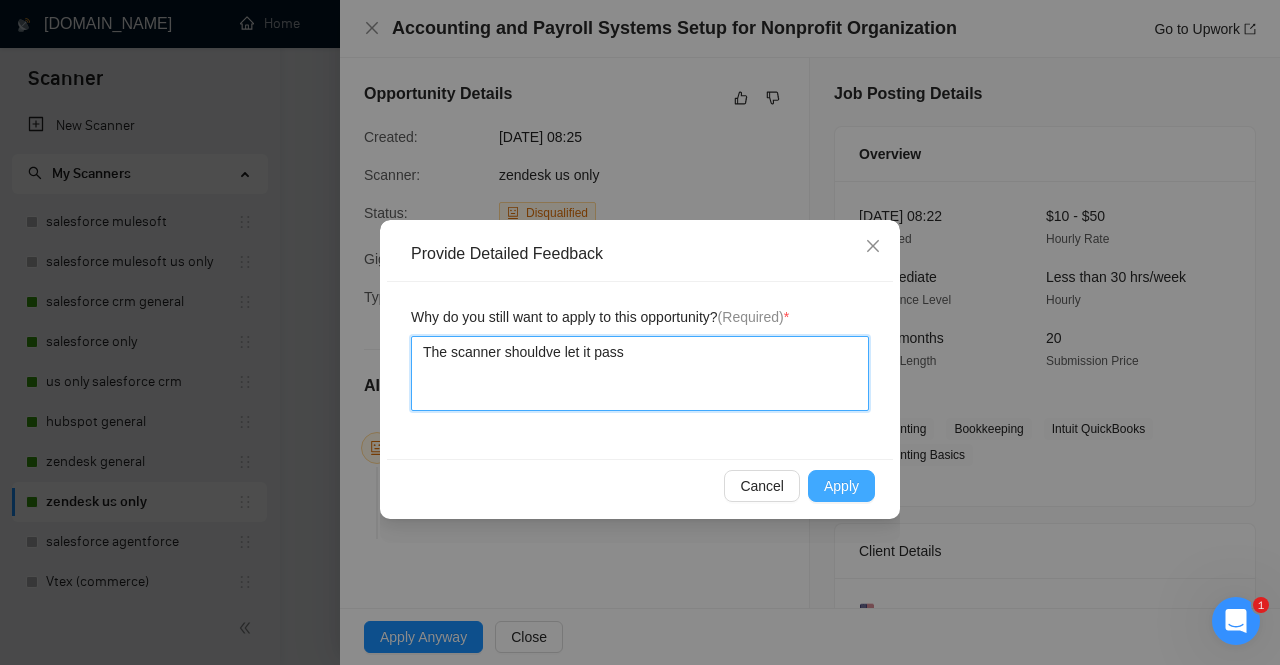 type on "The scanner shouldve let it pass" 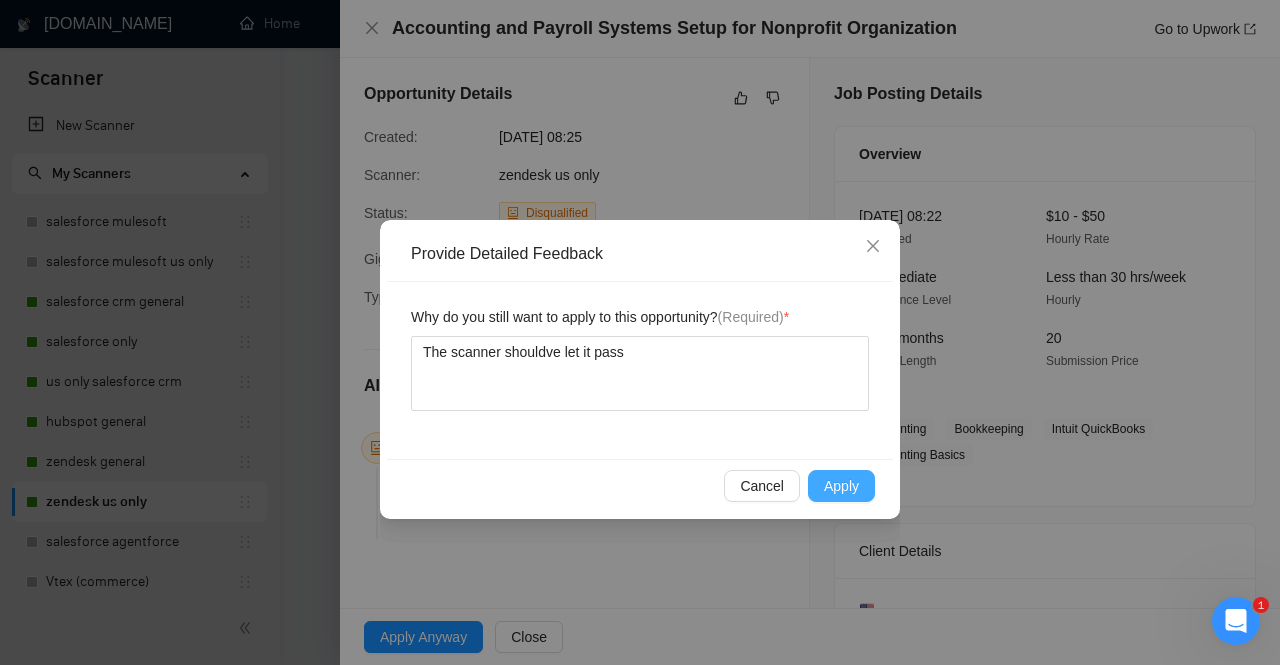 click on "Apply" at bounding box center (841, 486) 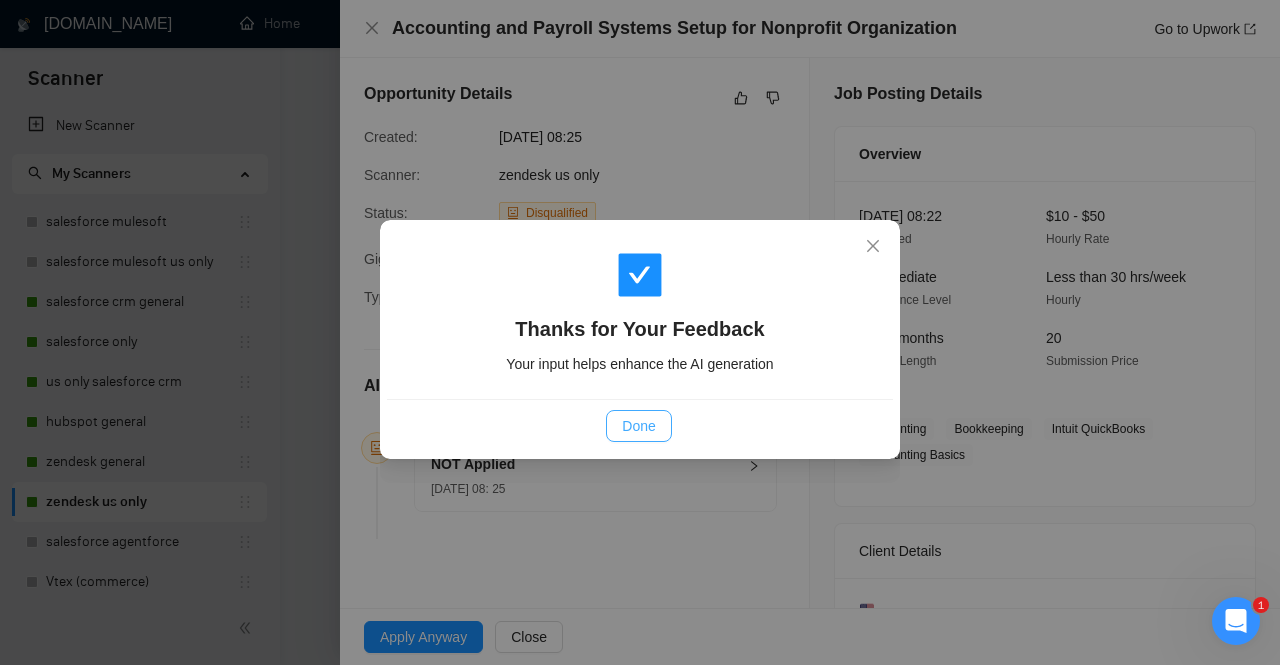 click on "Done" at bounding box center (638, 426) 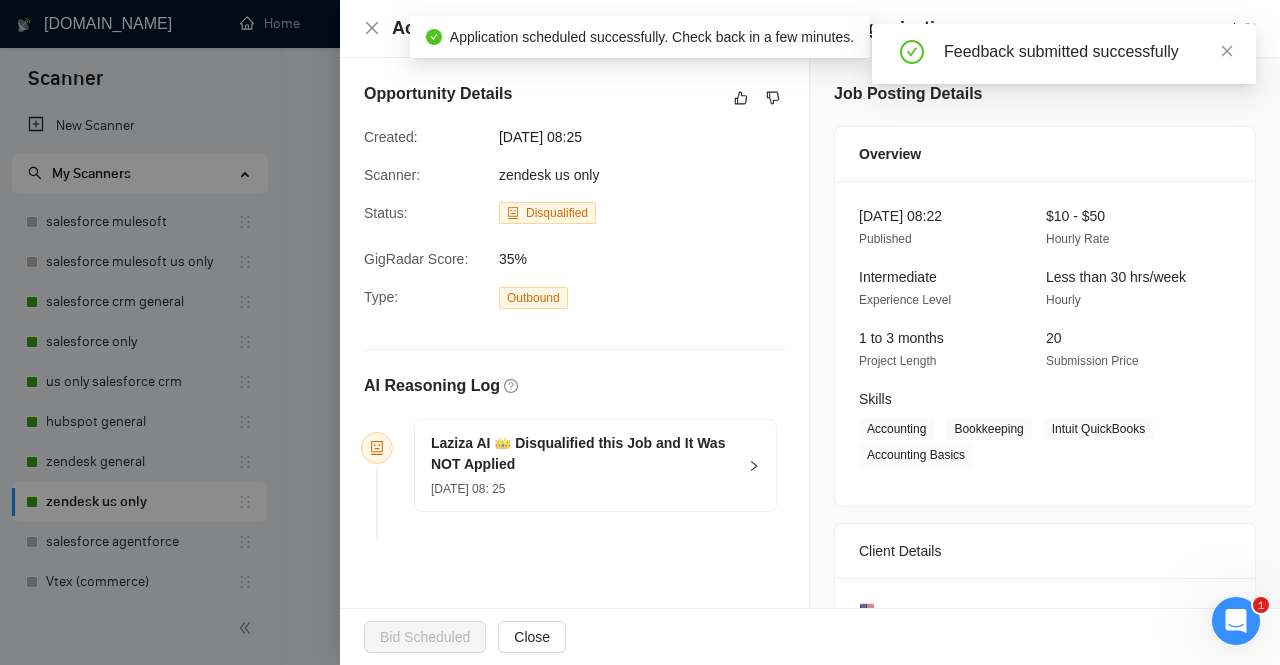 click on "Accounting and Payroll Systems Setup for Nonprofit Organization Go to Upwork" at bounding box center (810, 29) 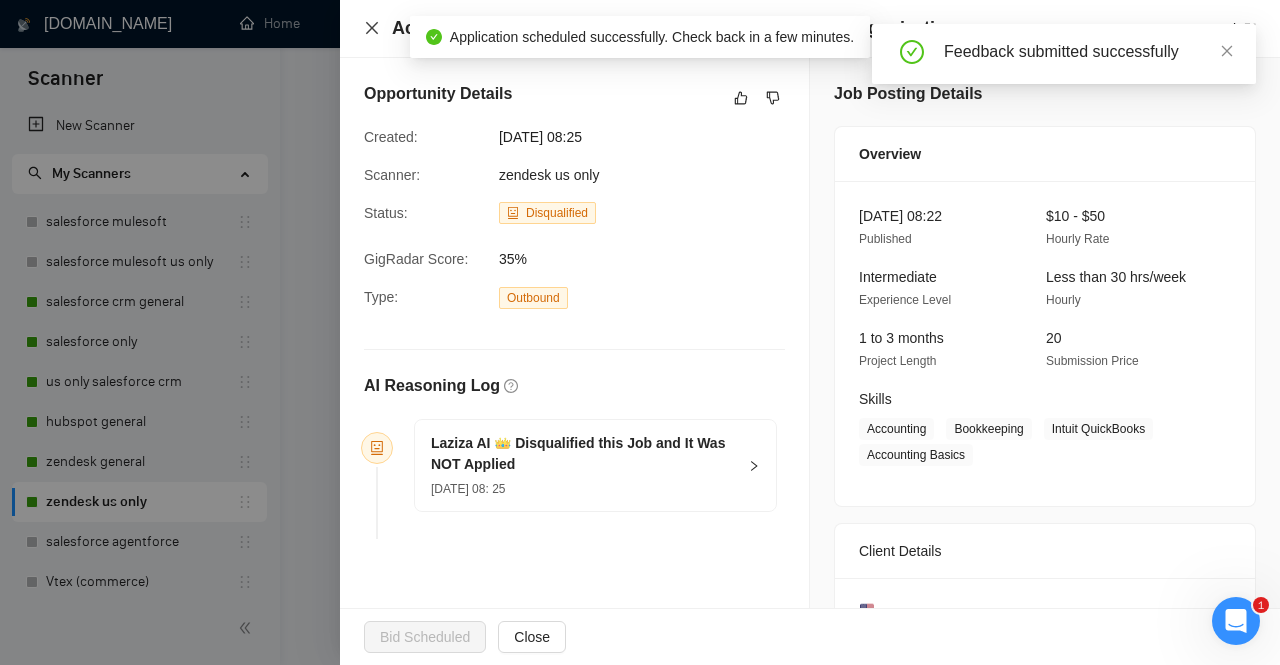 click 